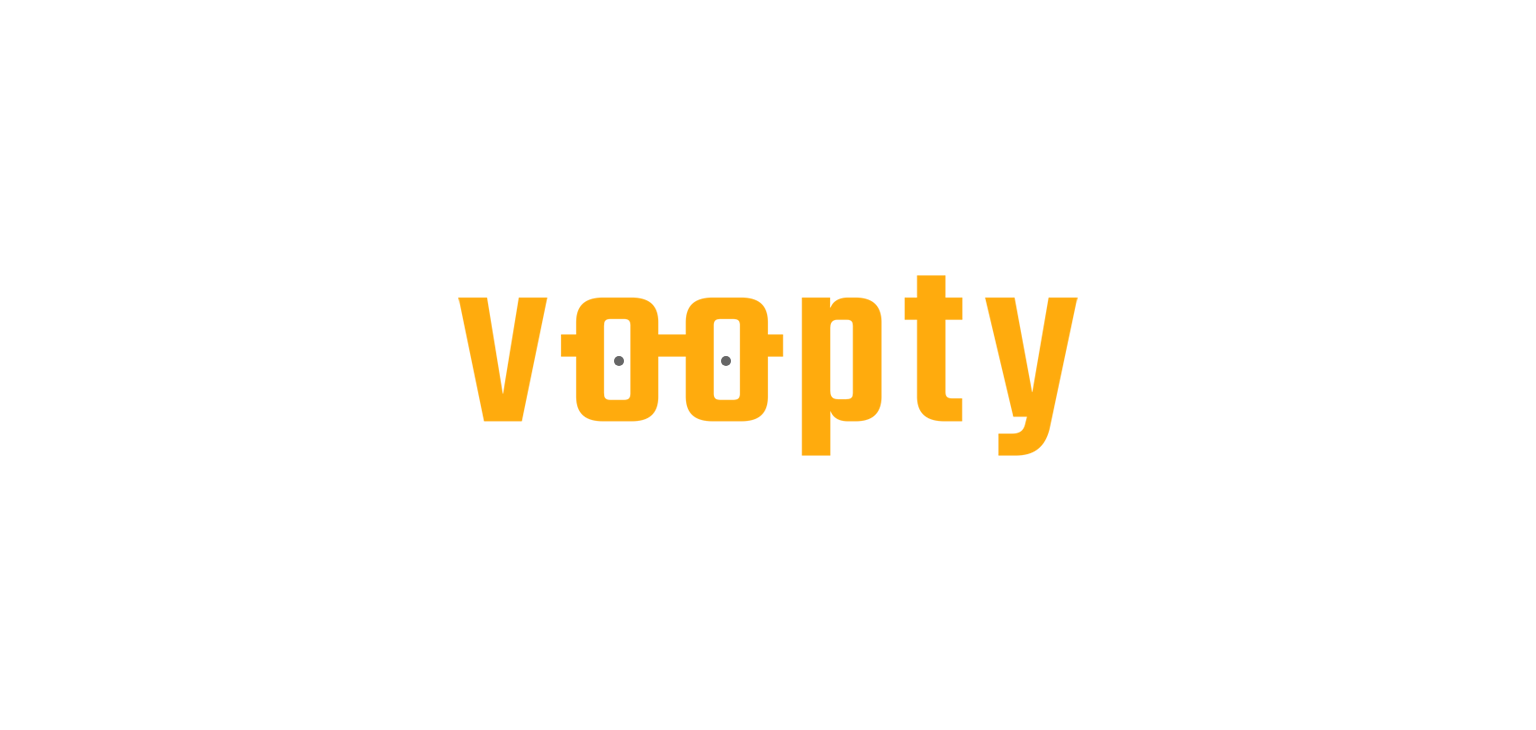 scroll, scrollTop: 0, scrollLeft: 0, axis: both 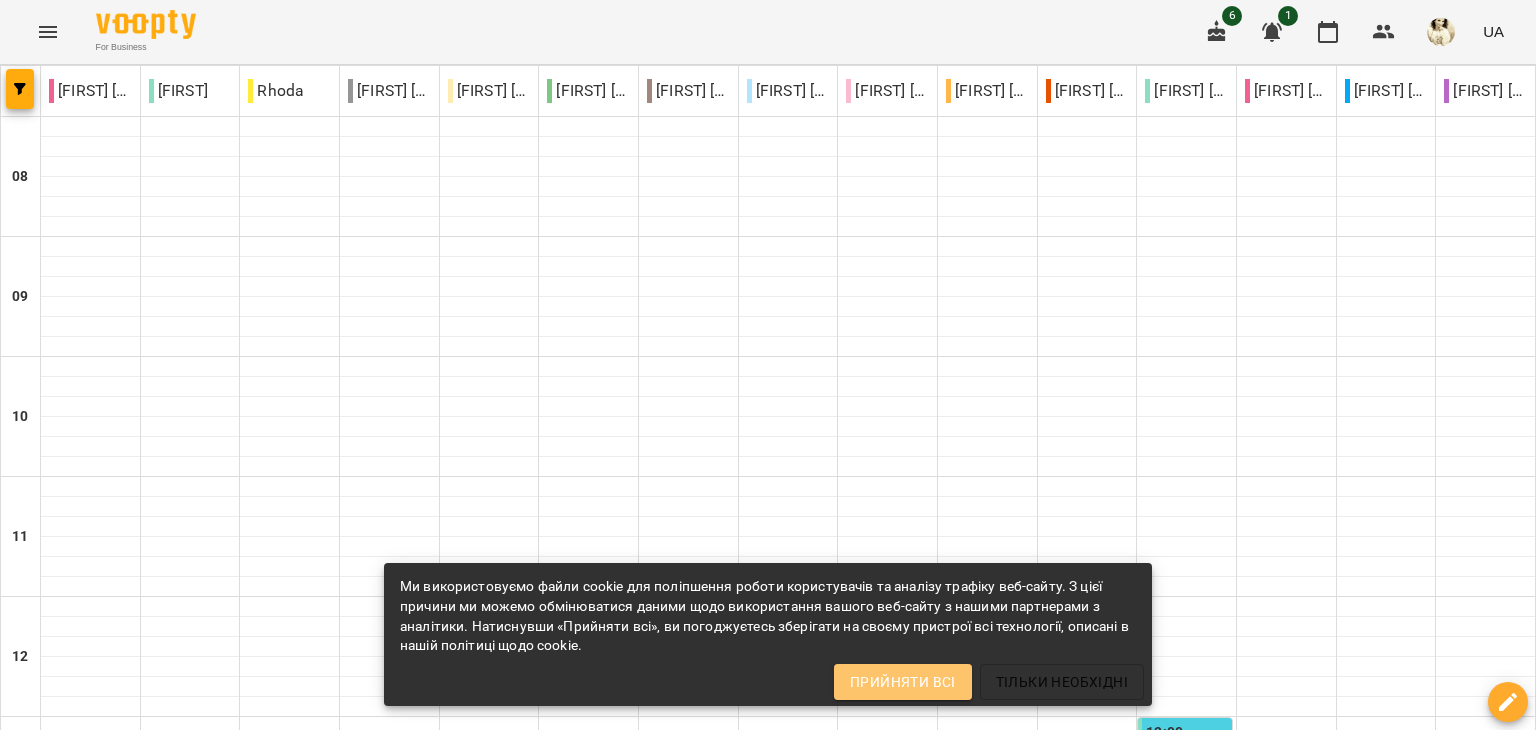 click on "Прийняти всі" at bounding box center (903, 682) 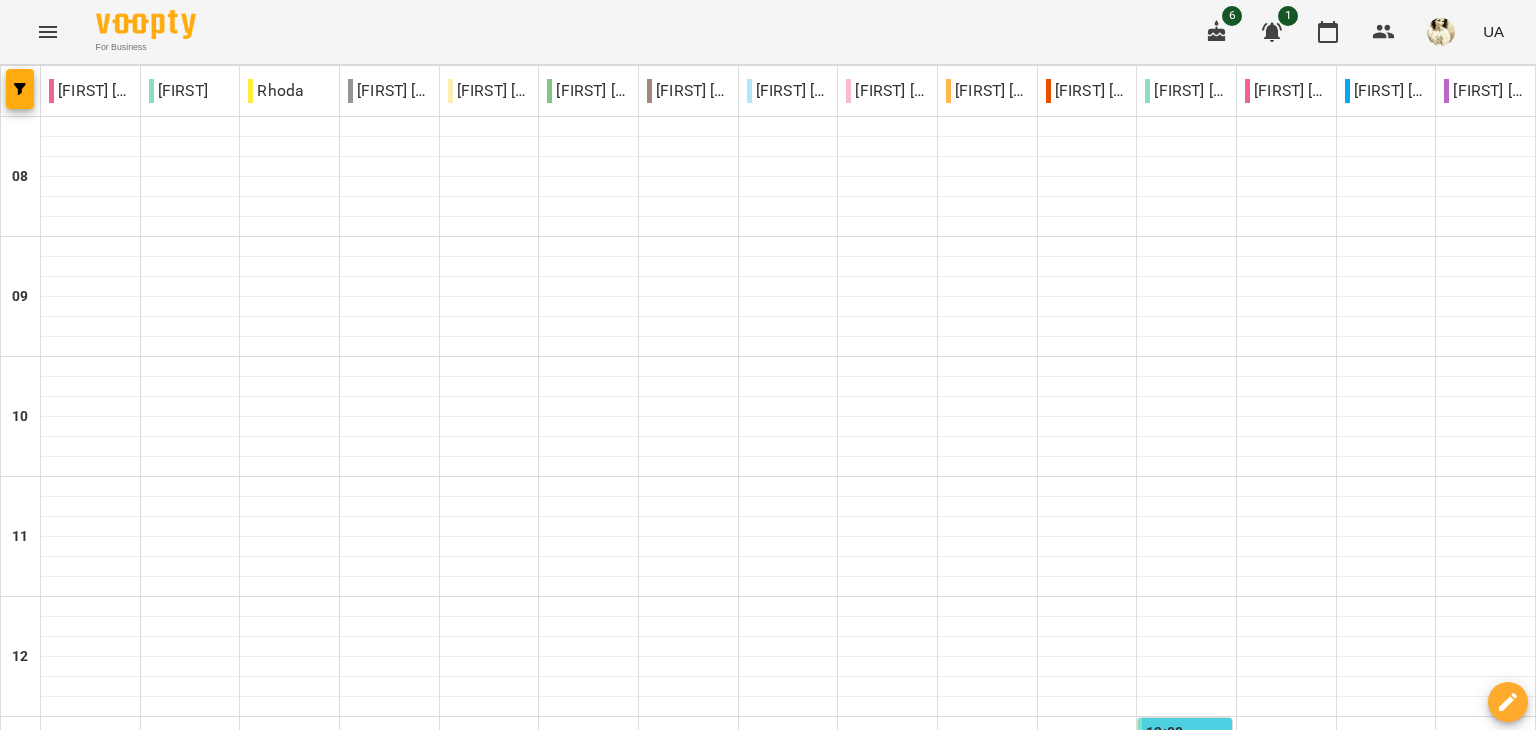 click at bounding box center [867, 2008] 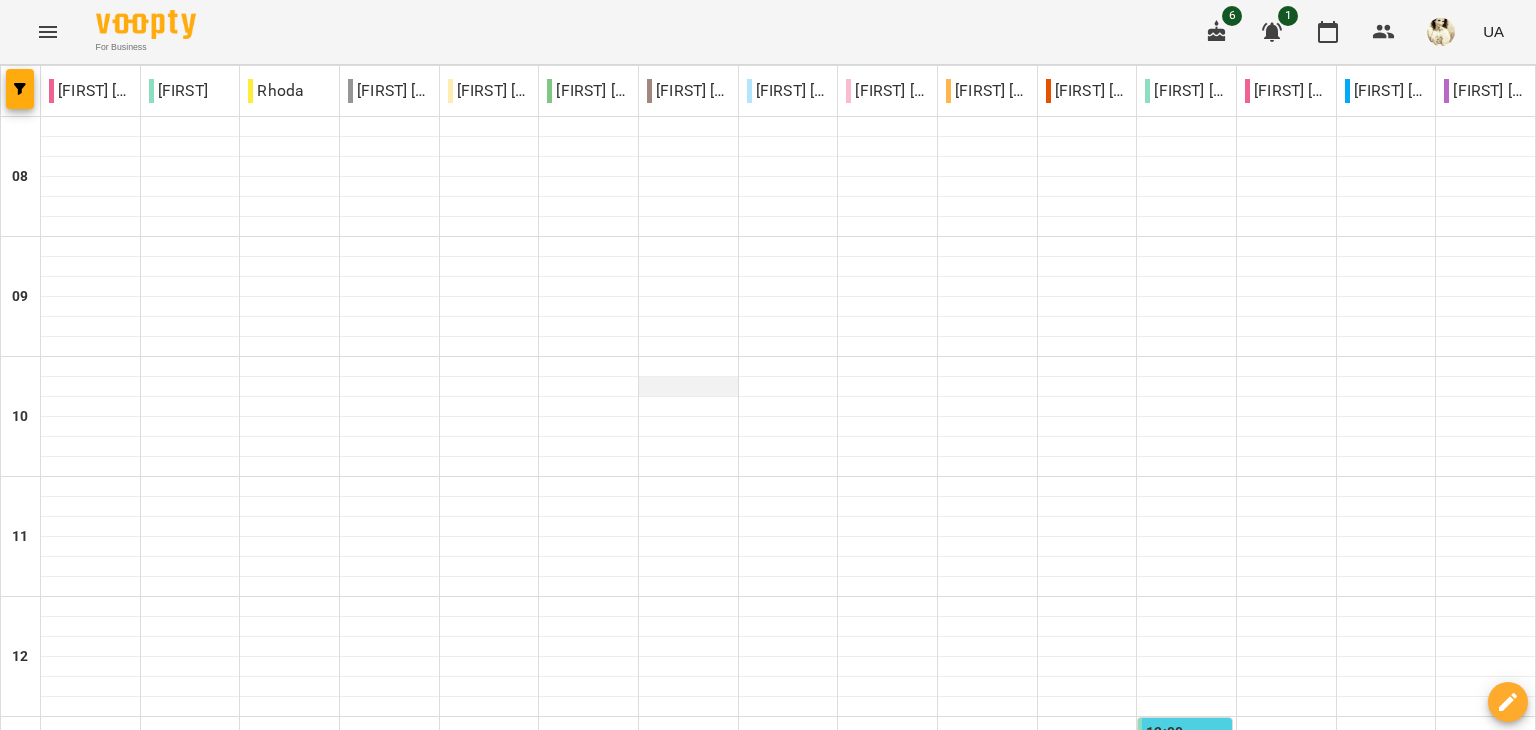 scroll, scrollTop: 743, scrollLeft: 0, axis: vertical 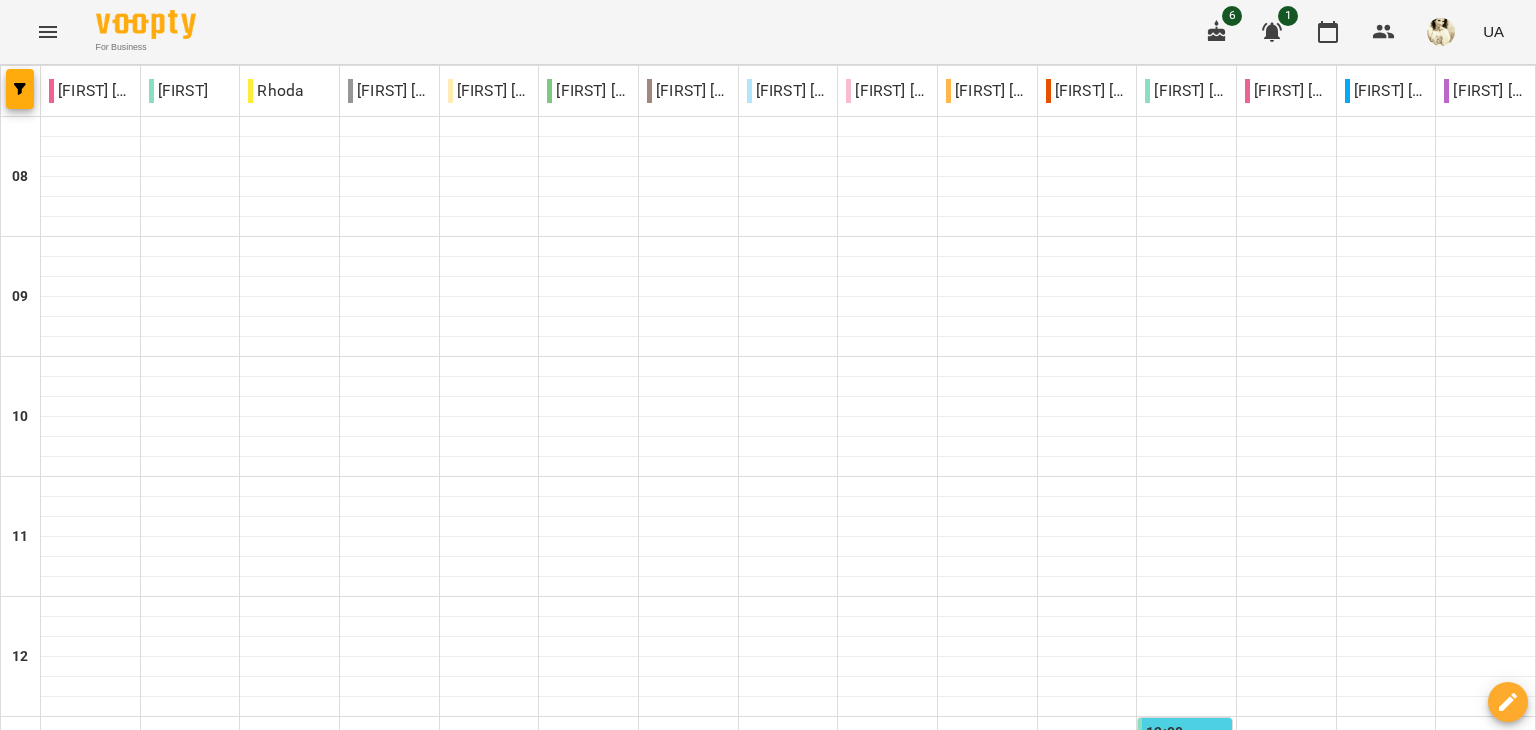 click 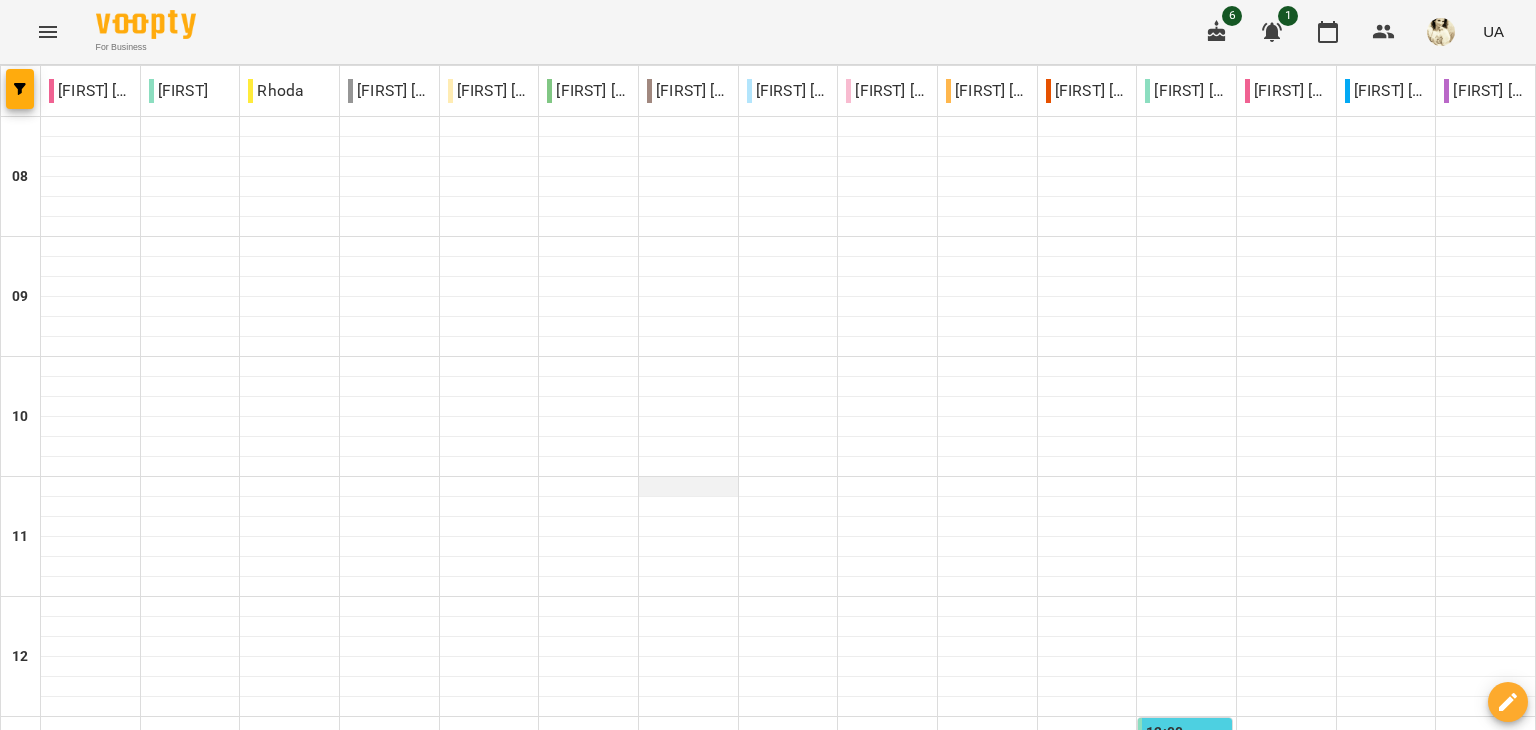 scroll, scrollTop: 874, scrollLeft: 0, axis: vertical 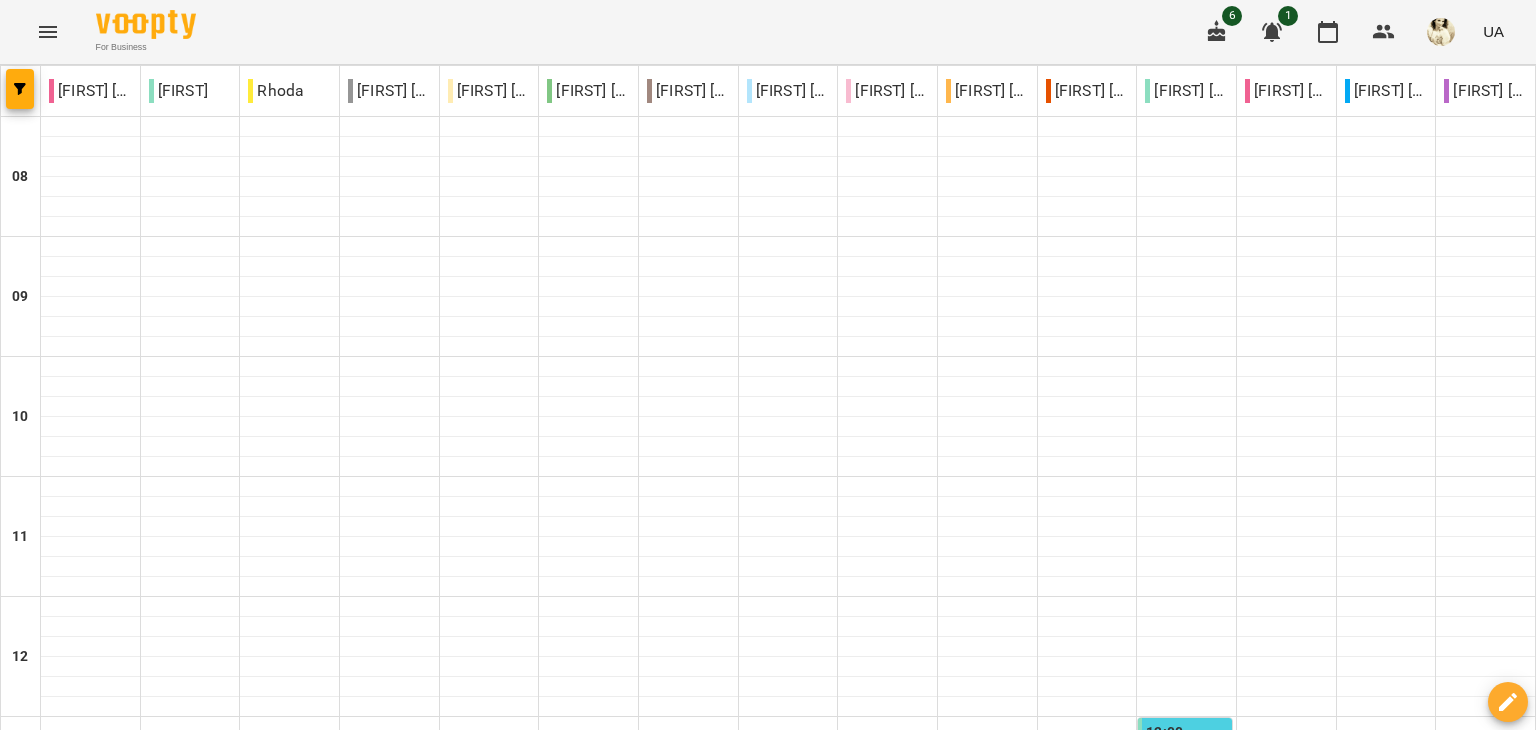 click 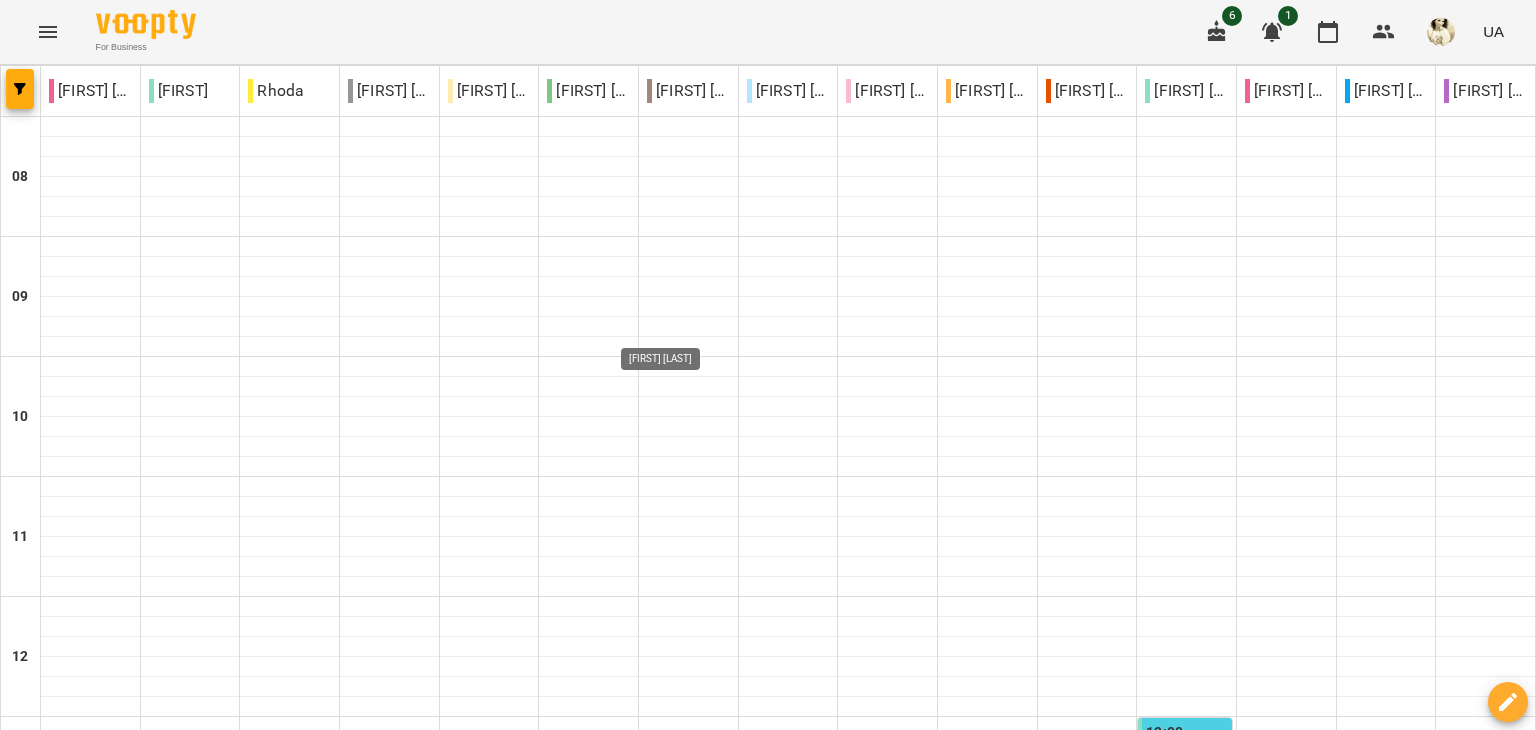 click at bounding box center [671, 1012] 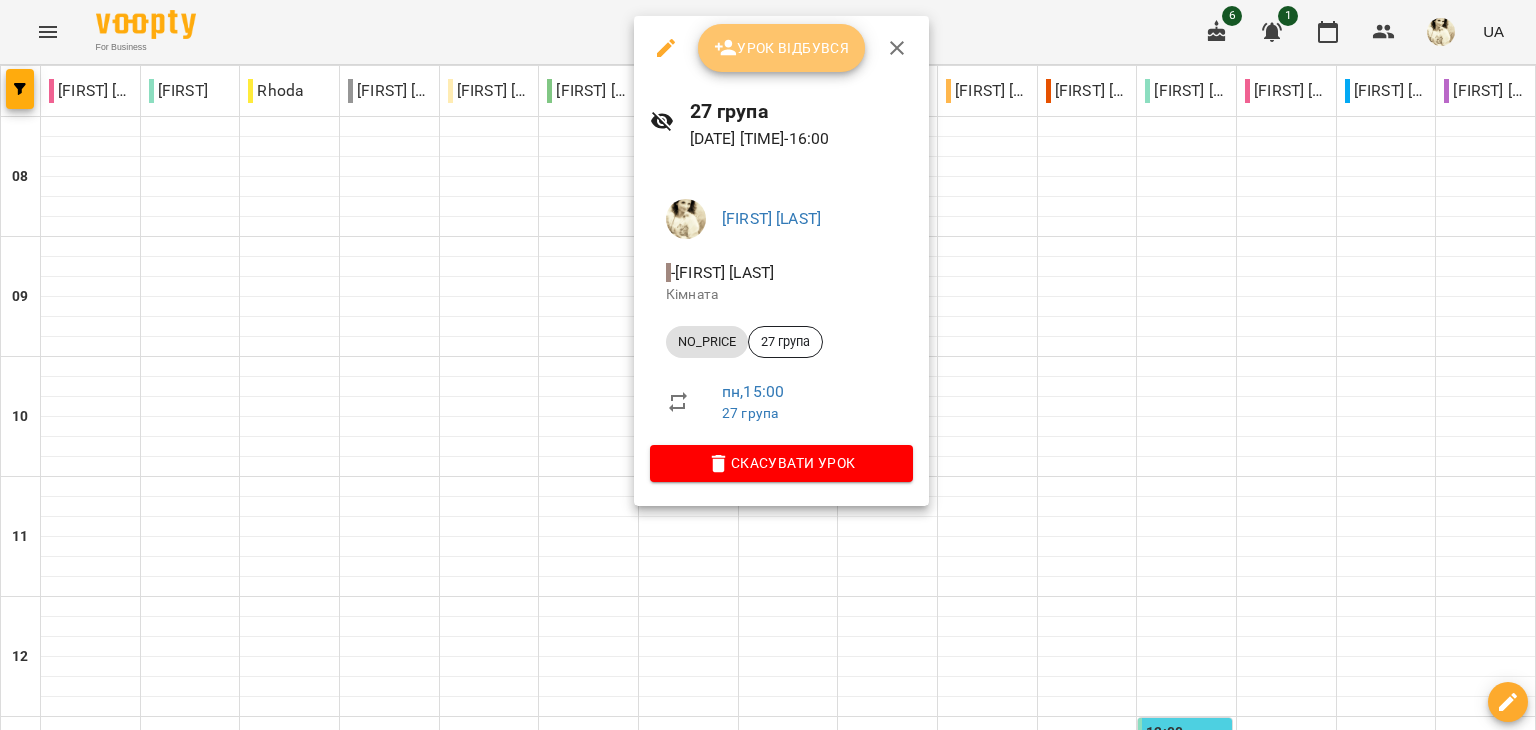 click on "Урок відбувся" at bounding box center [782, 48] 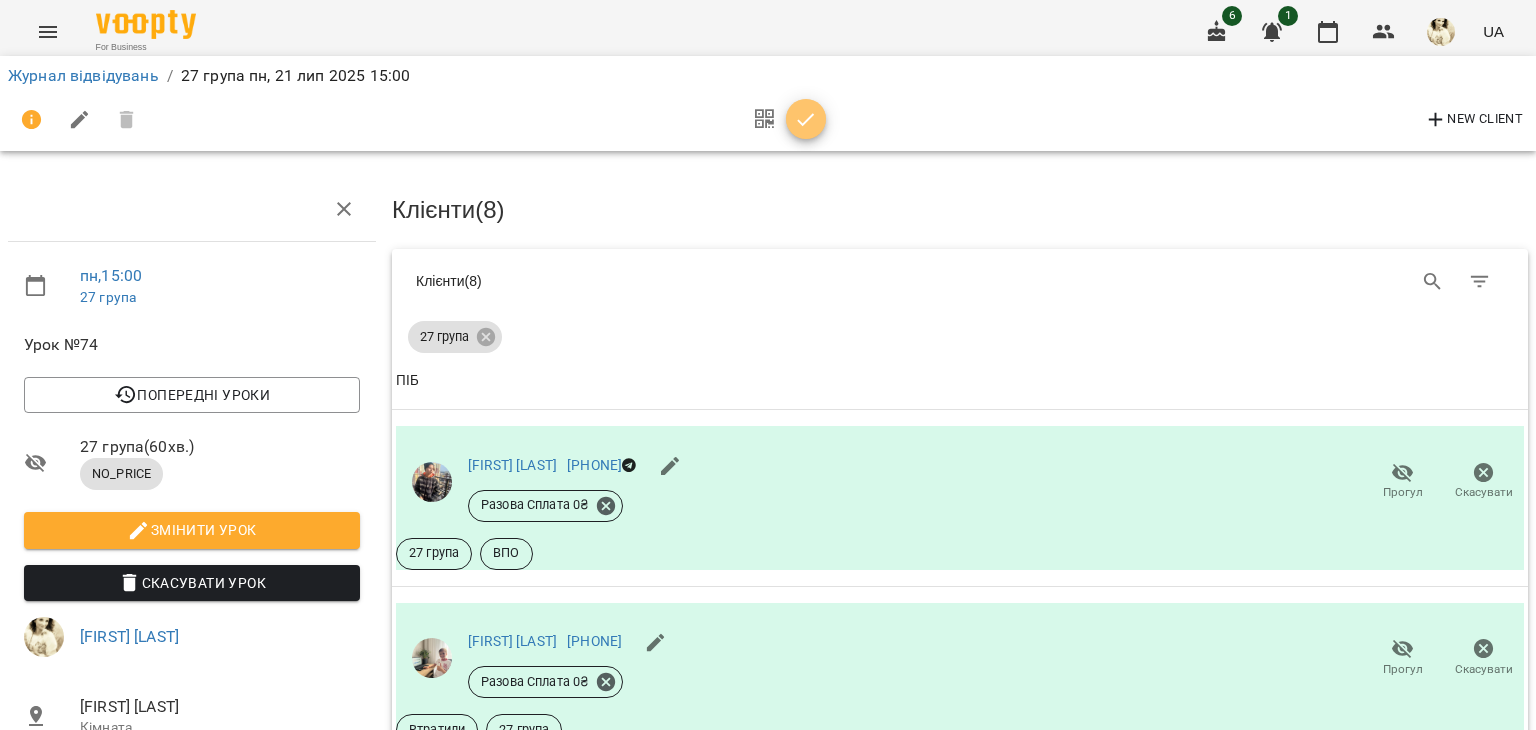 click 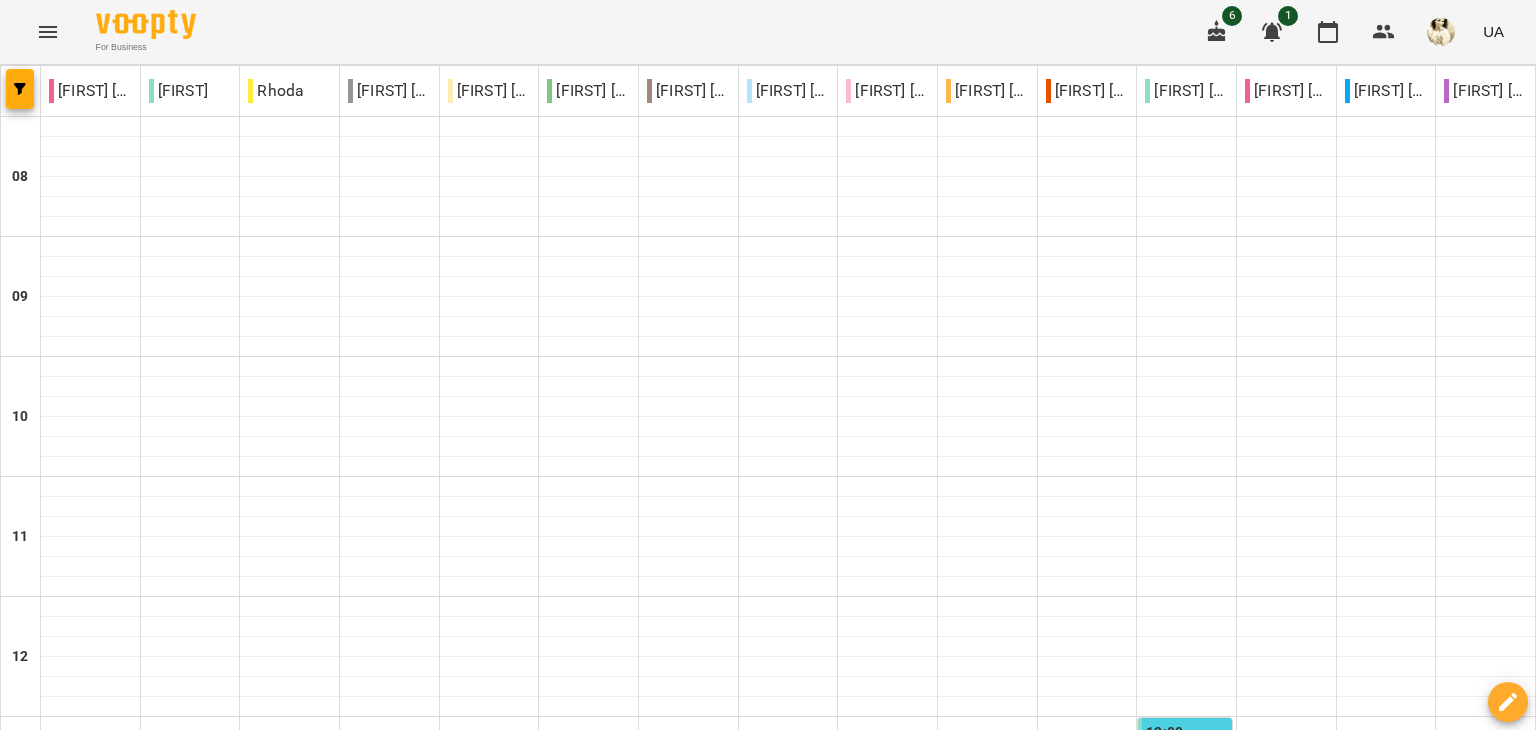 scroll, scrollTop: 796, scrollLeft: 0, axis: vertical 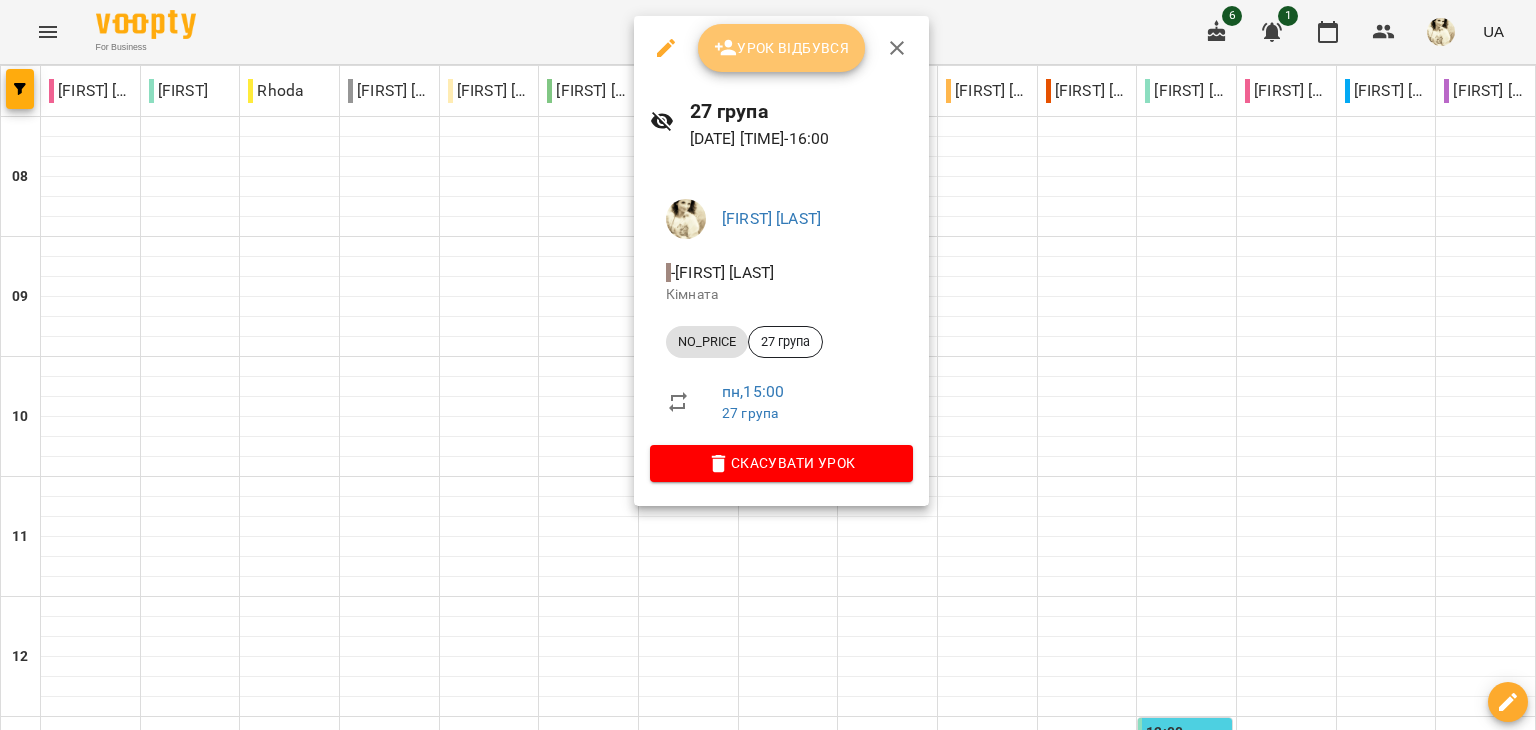 click on "Урок відбувся" at bounding box center (782, 48) 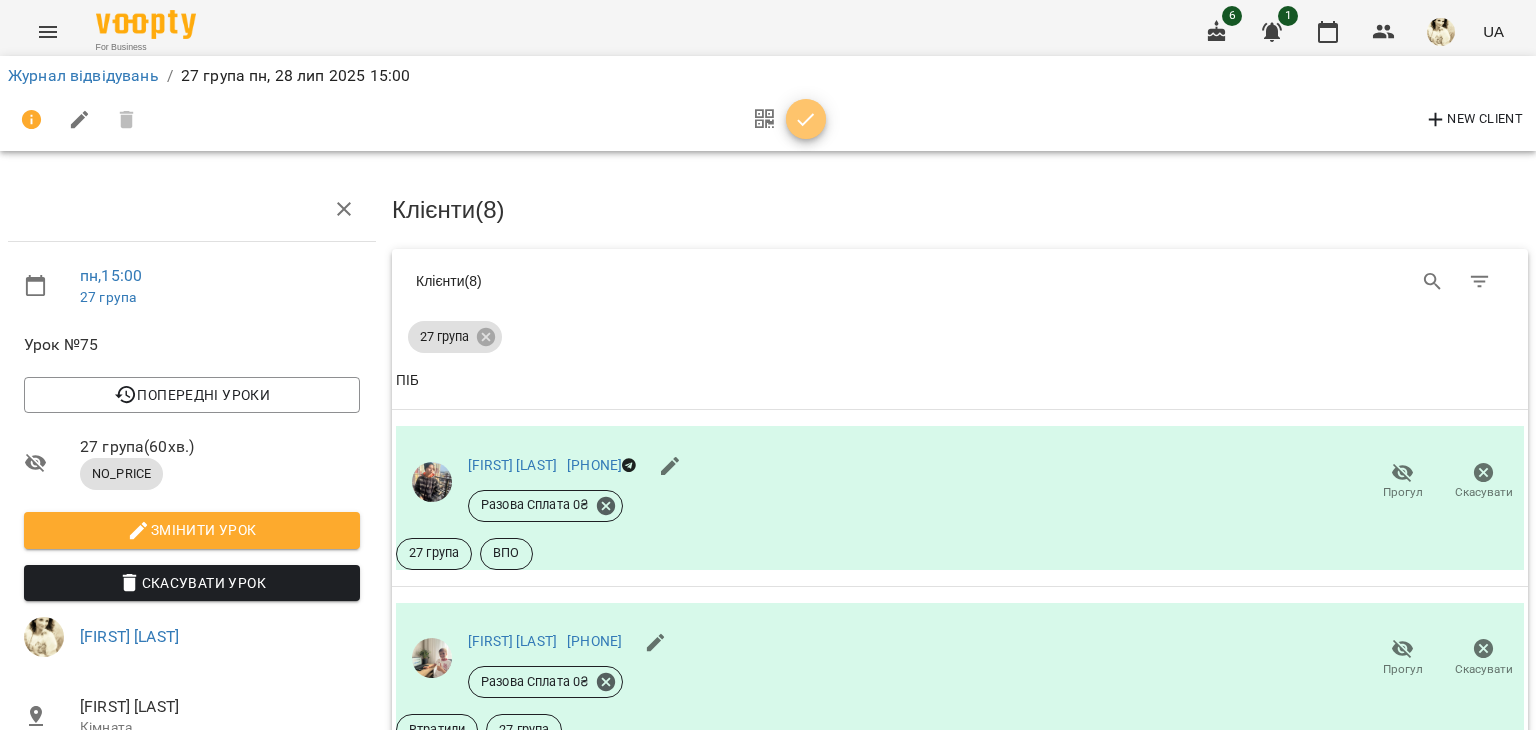 click 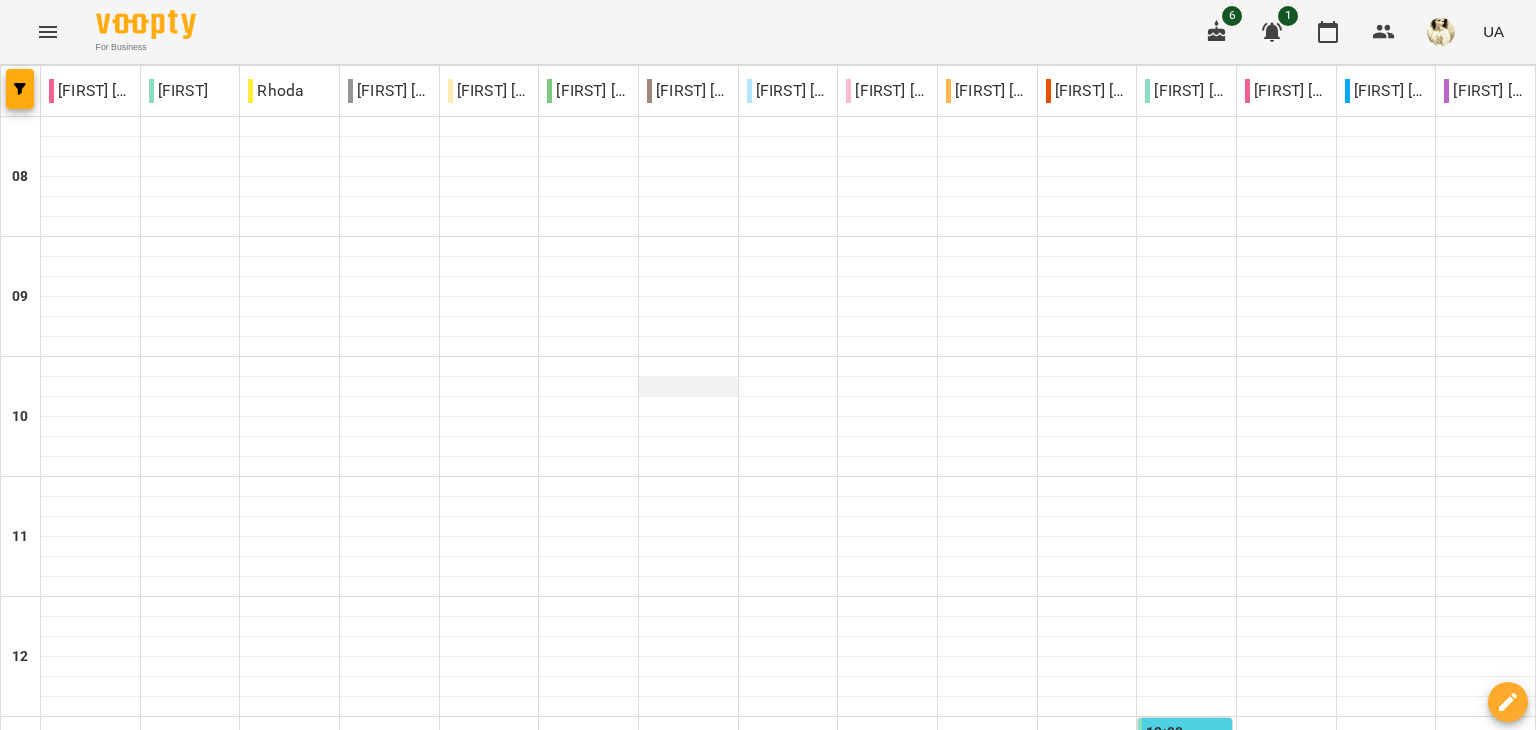 scroll, scrollTop: 810, scrollLeft: 0, axis: vertical 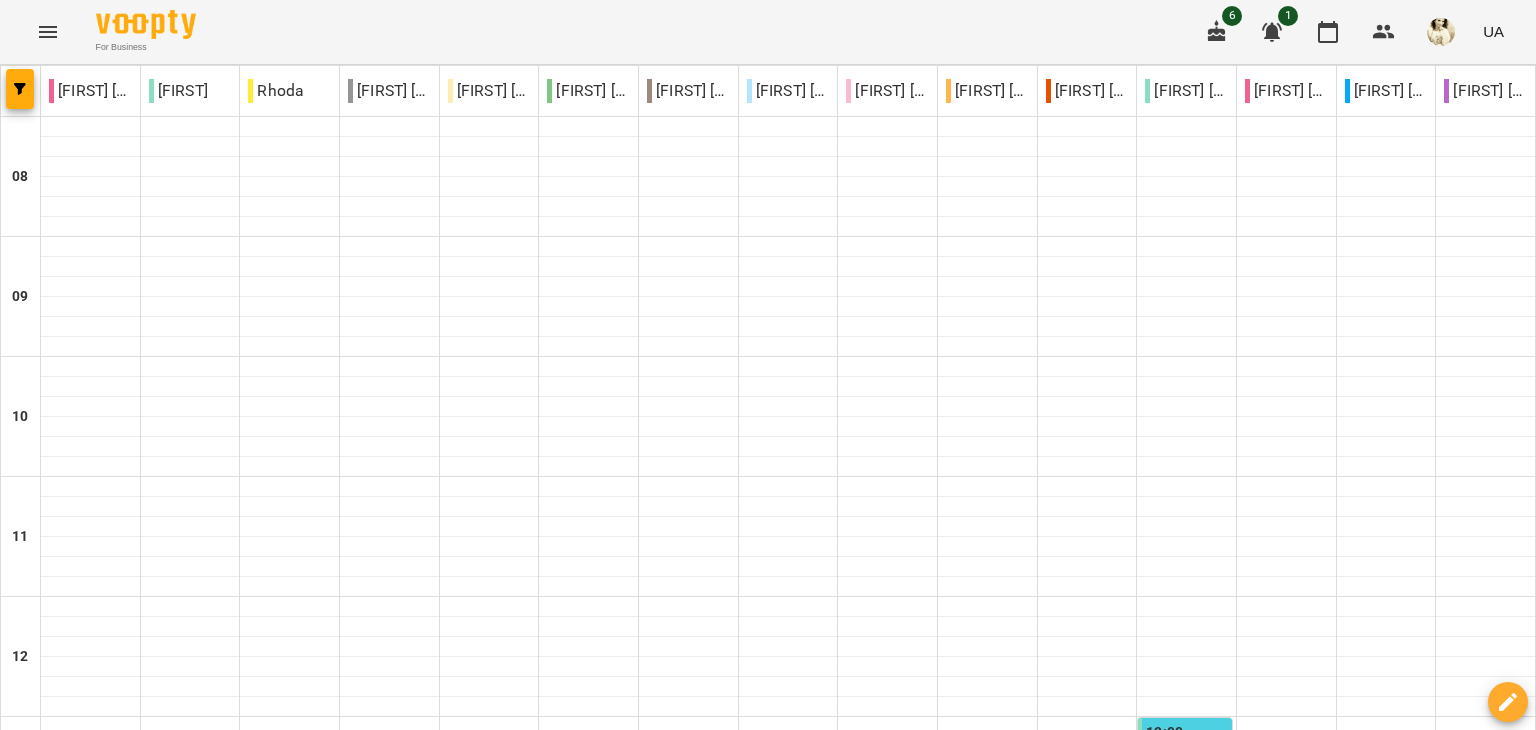 click on "16:00" at bounding box center [688, 1118] 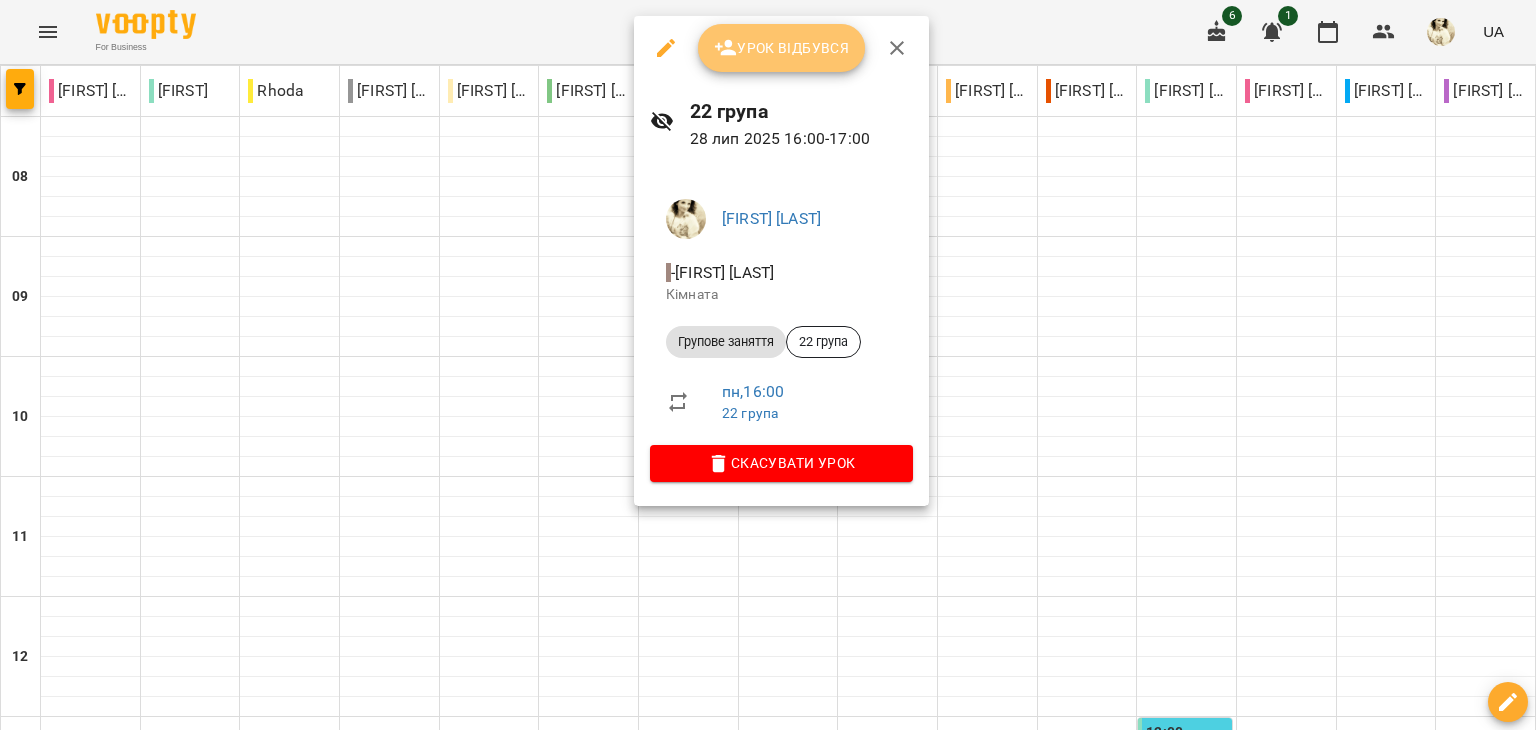 click on "Урок відбувся" at bounding box center [782, 48] 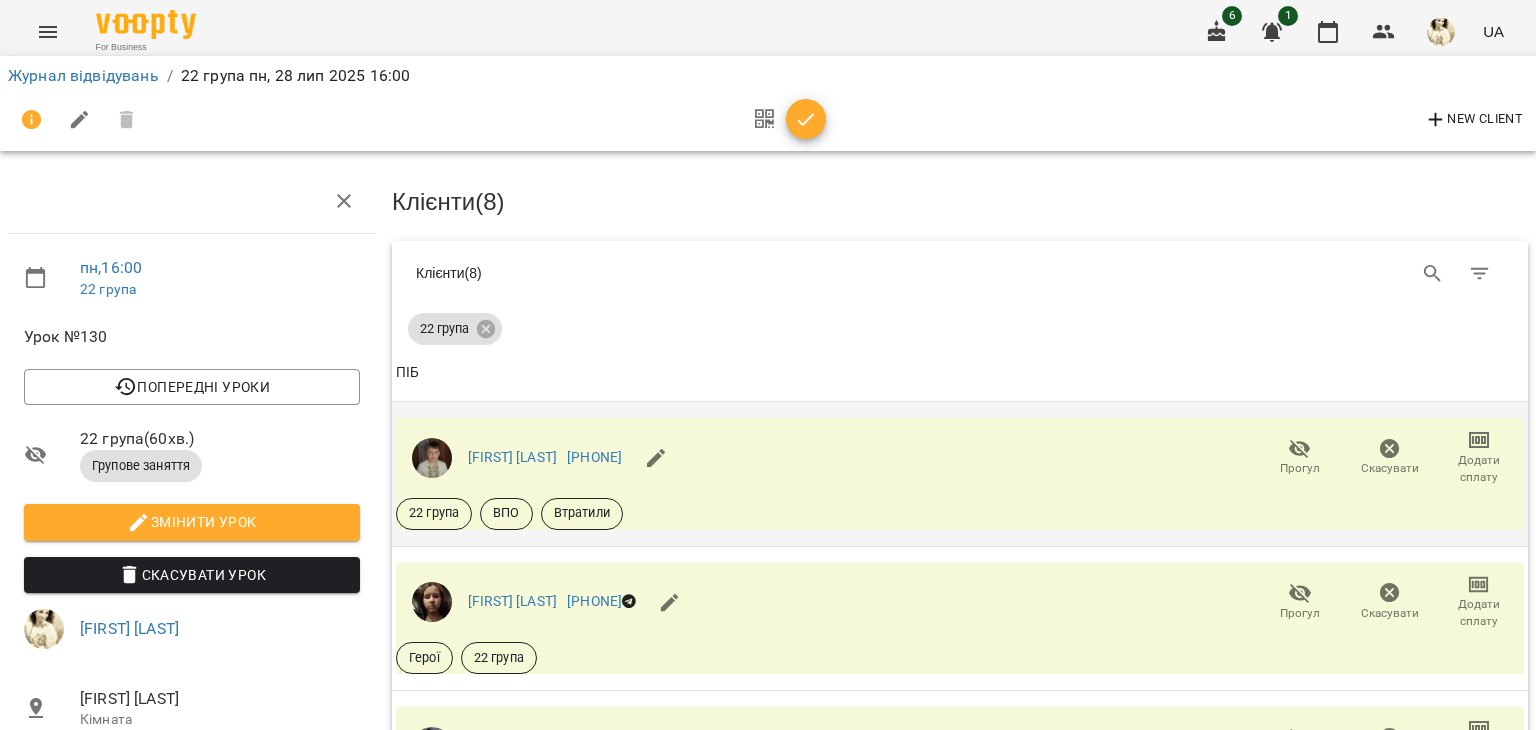 scroll, scrollTop: 532, scrollLeft: 0, axis: vertical 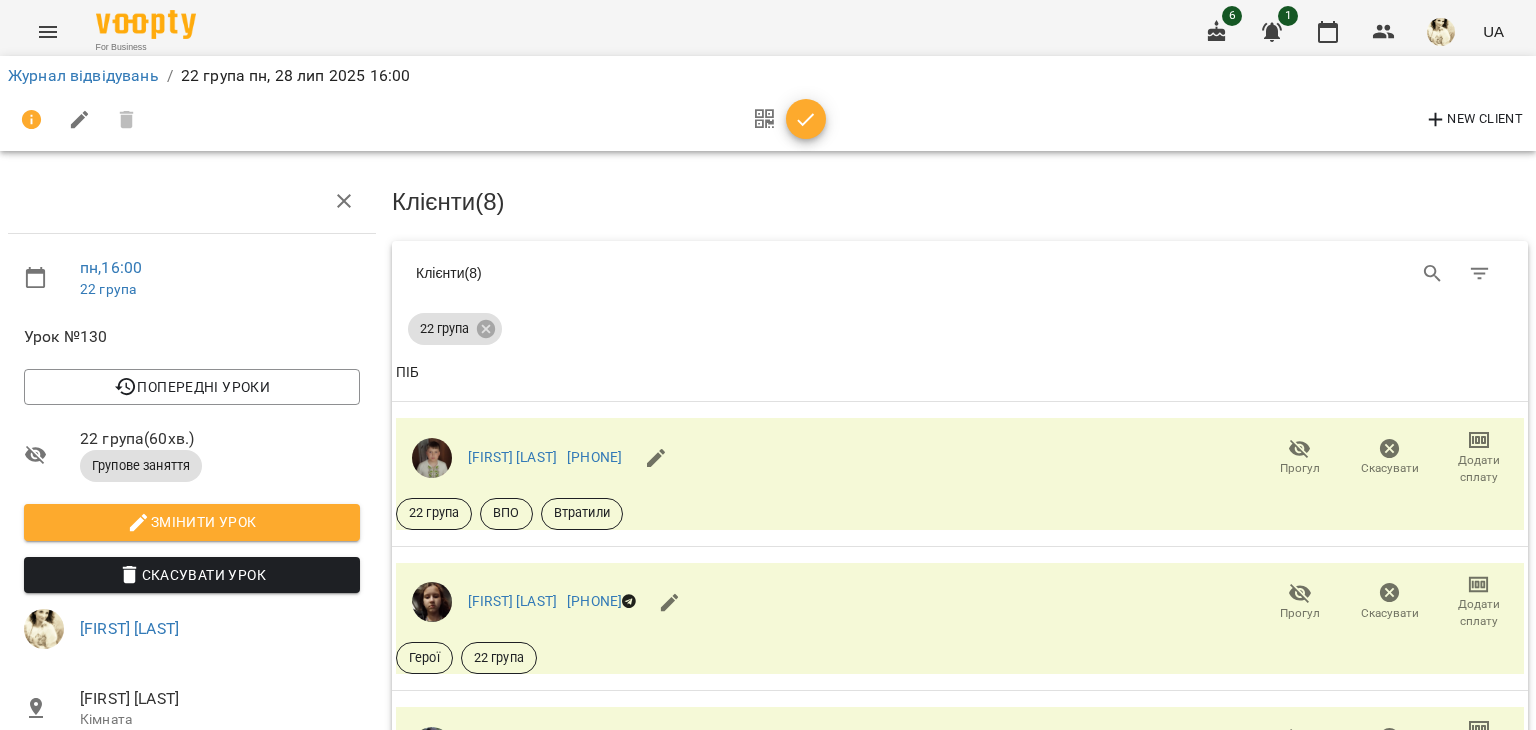 click on "Прогул" at bounding box center (1300, 902) 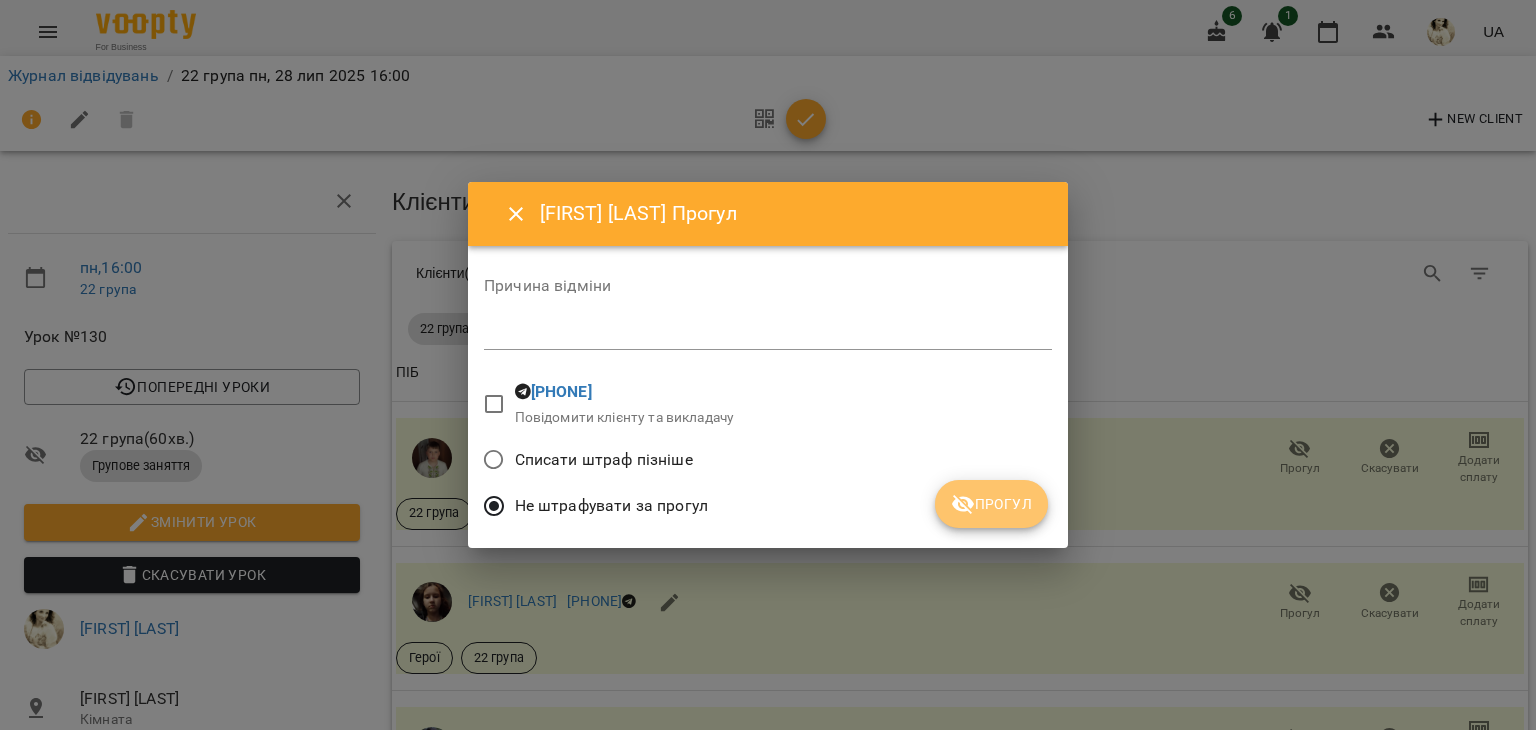 click on "Прогул" at bounding box center [991, 504] 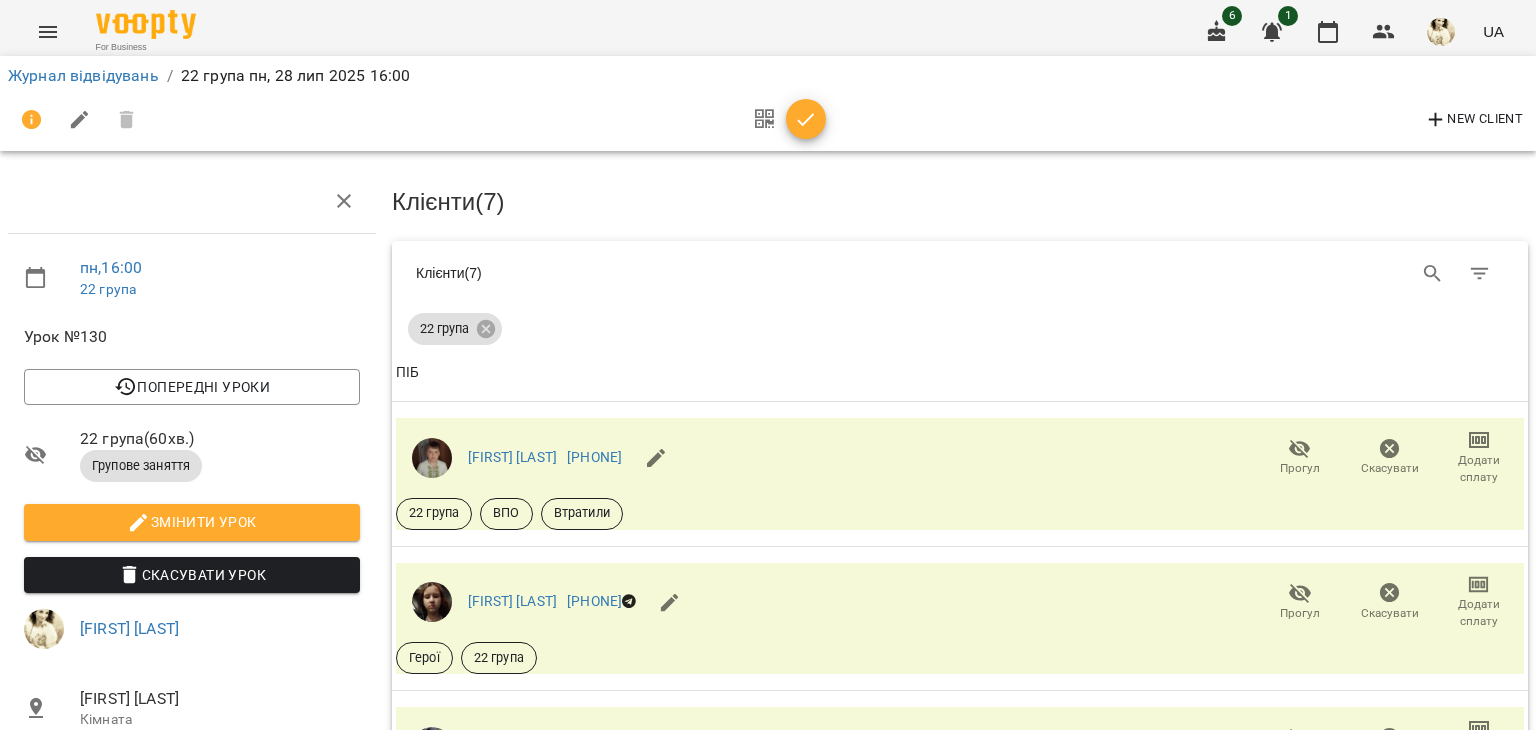 scroll, scrollTop: 916, scrollLeft: 0, axis: vertical 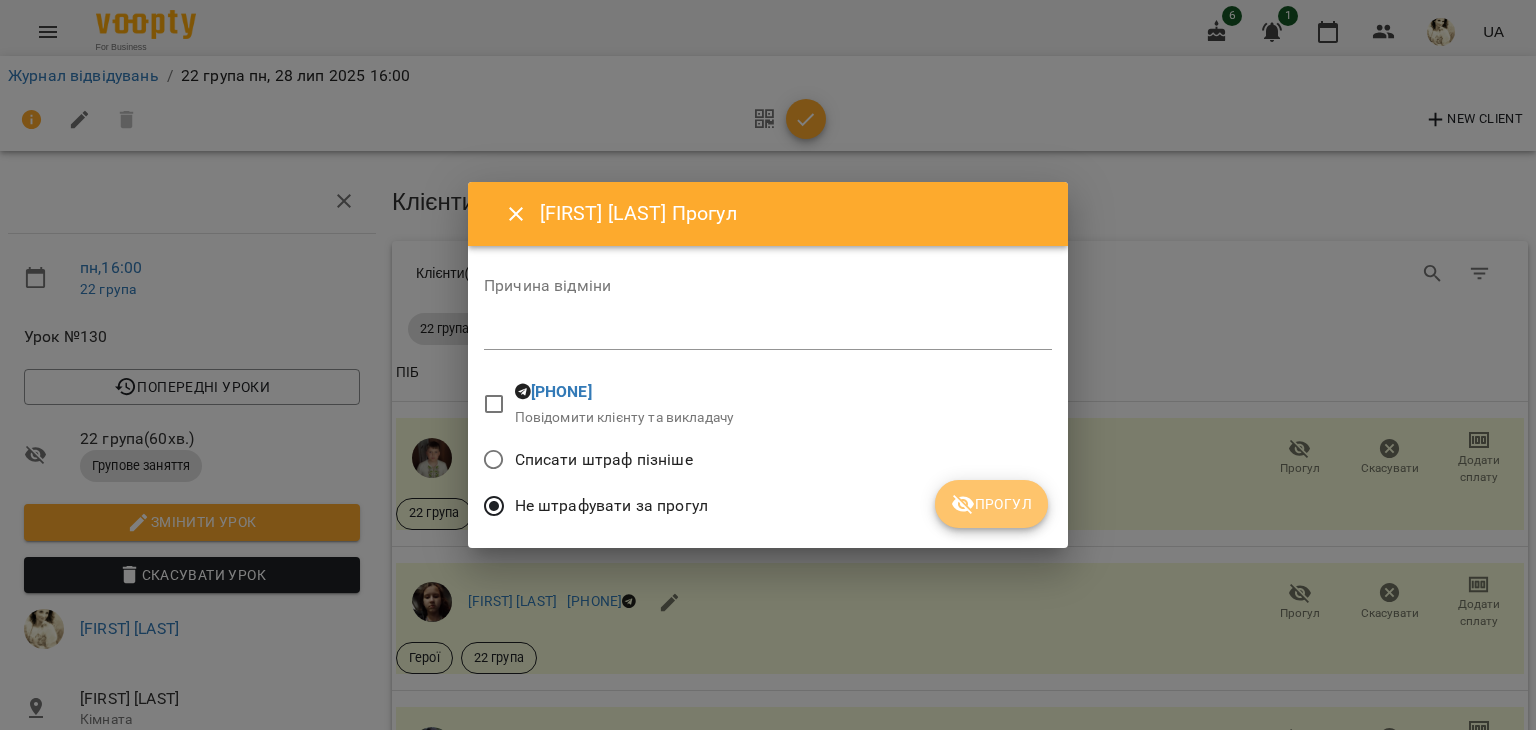 click on "Прогул" at bounding box center [991, 504] 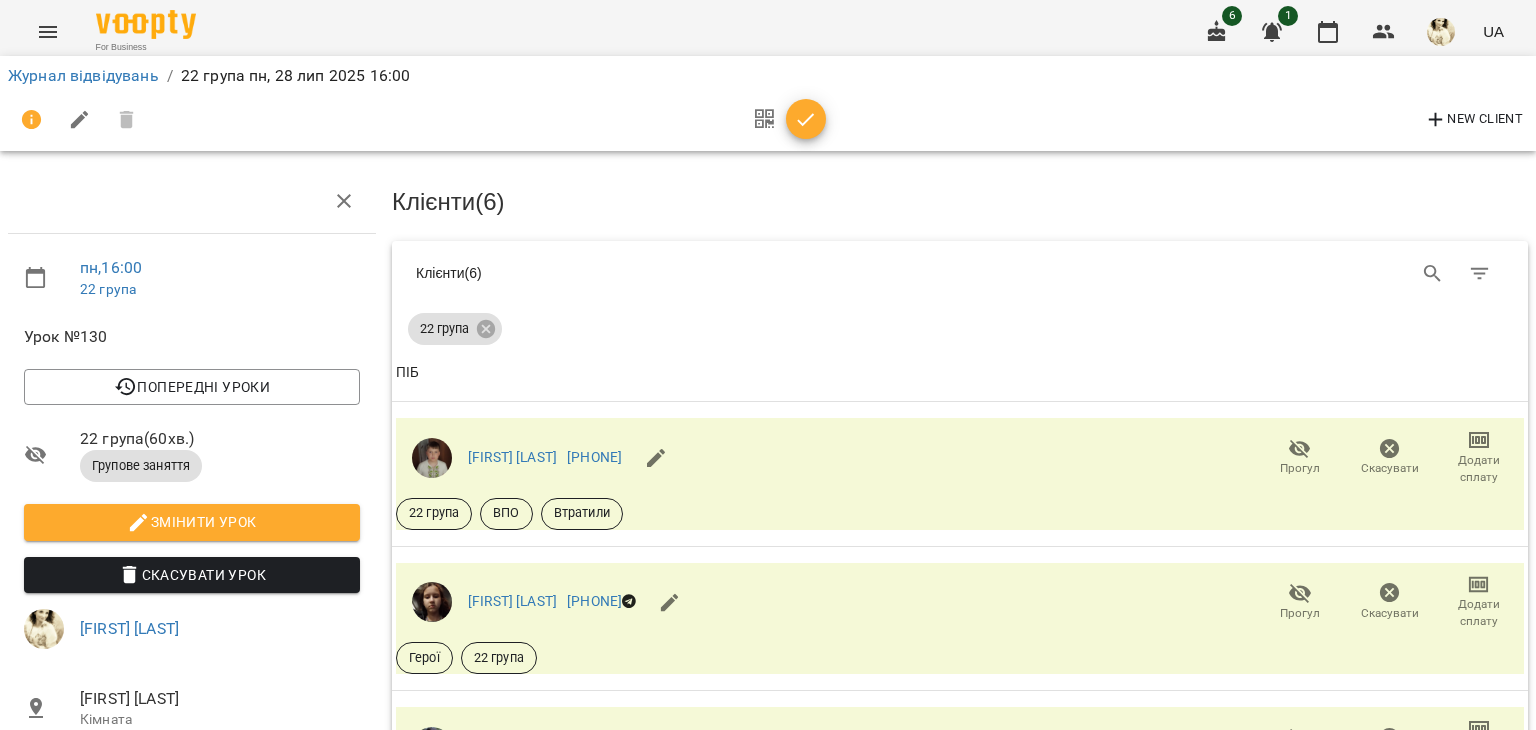 click 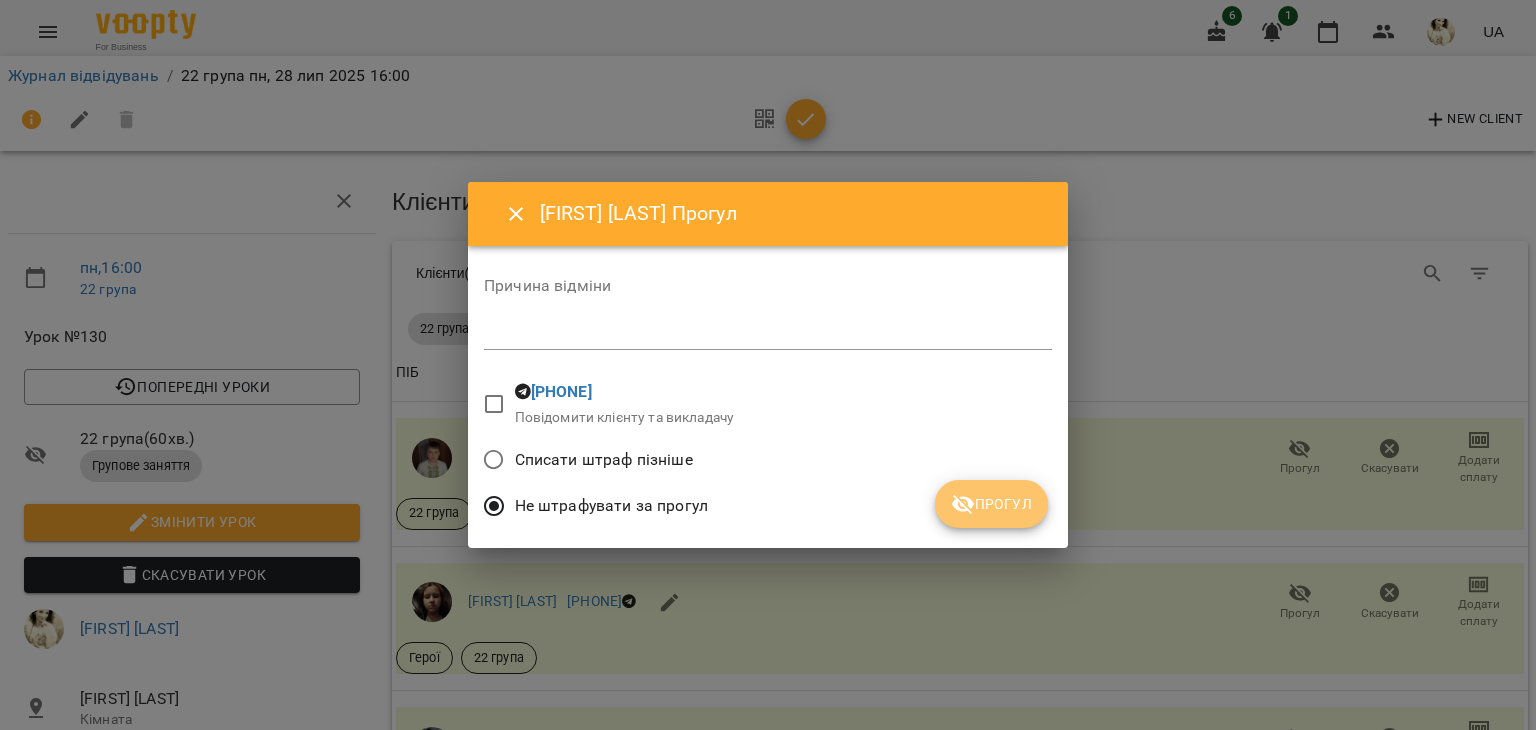 click on "Прогул" at bounding box center [991, 504] 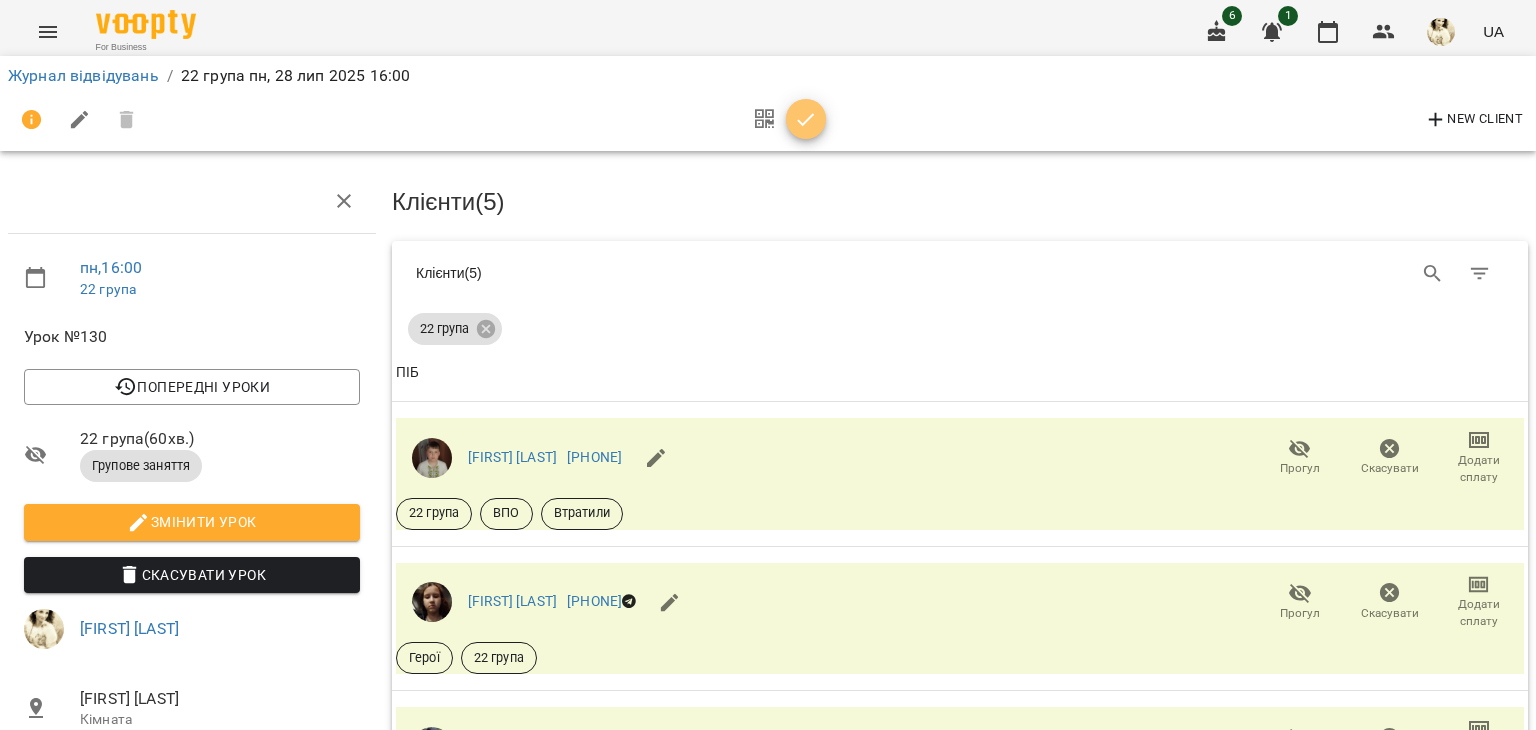 click at bounding box center (806, 120) 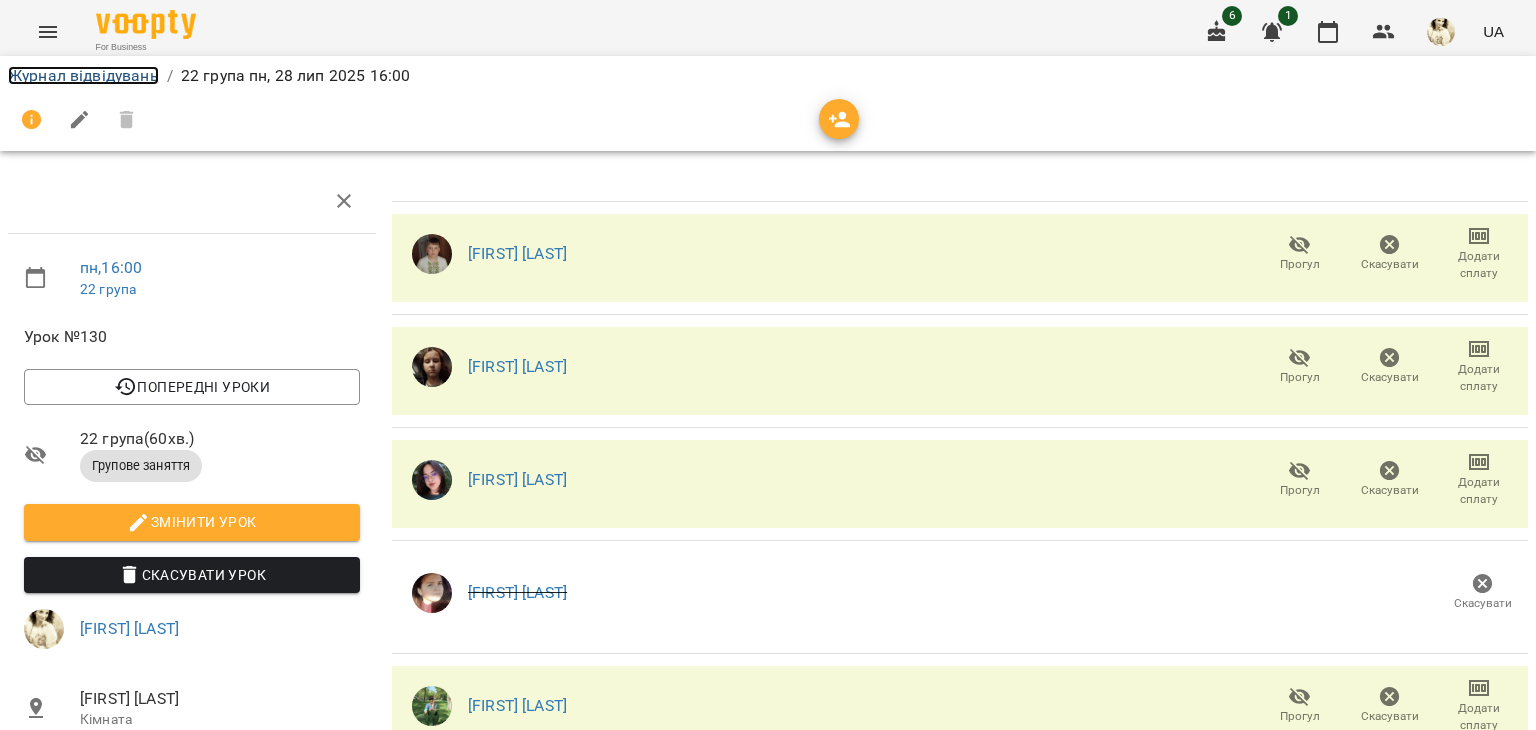 click on "Журнал відвідувань" at bounding box center [83, 75] 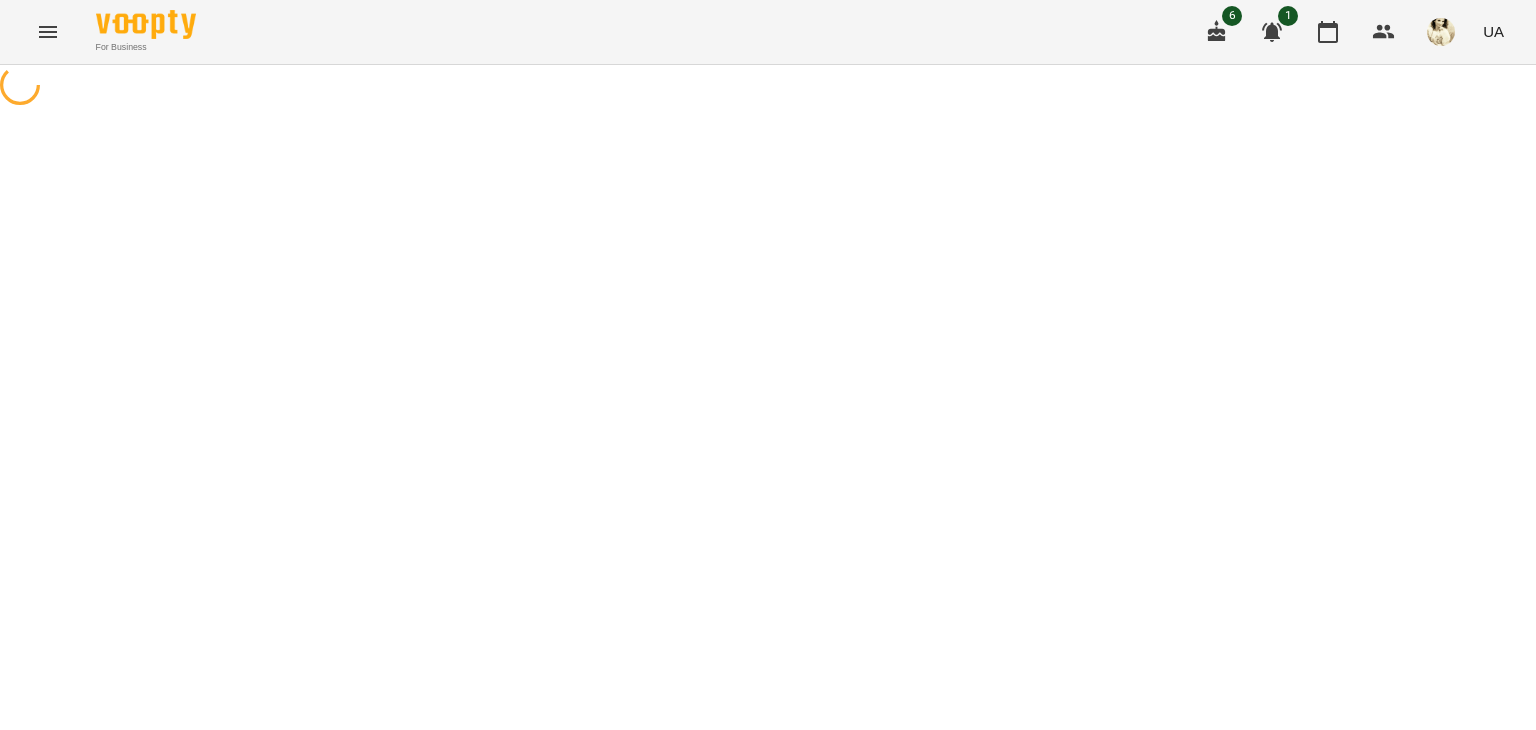 scroll, scrollTop: 0, scrollLeft: 0, axis: both 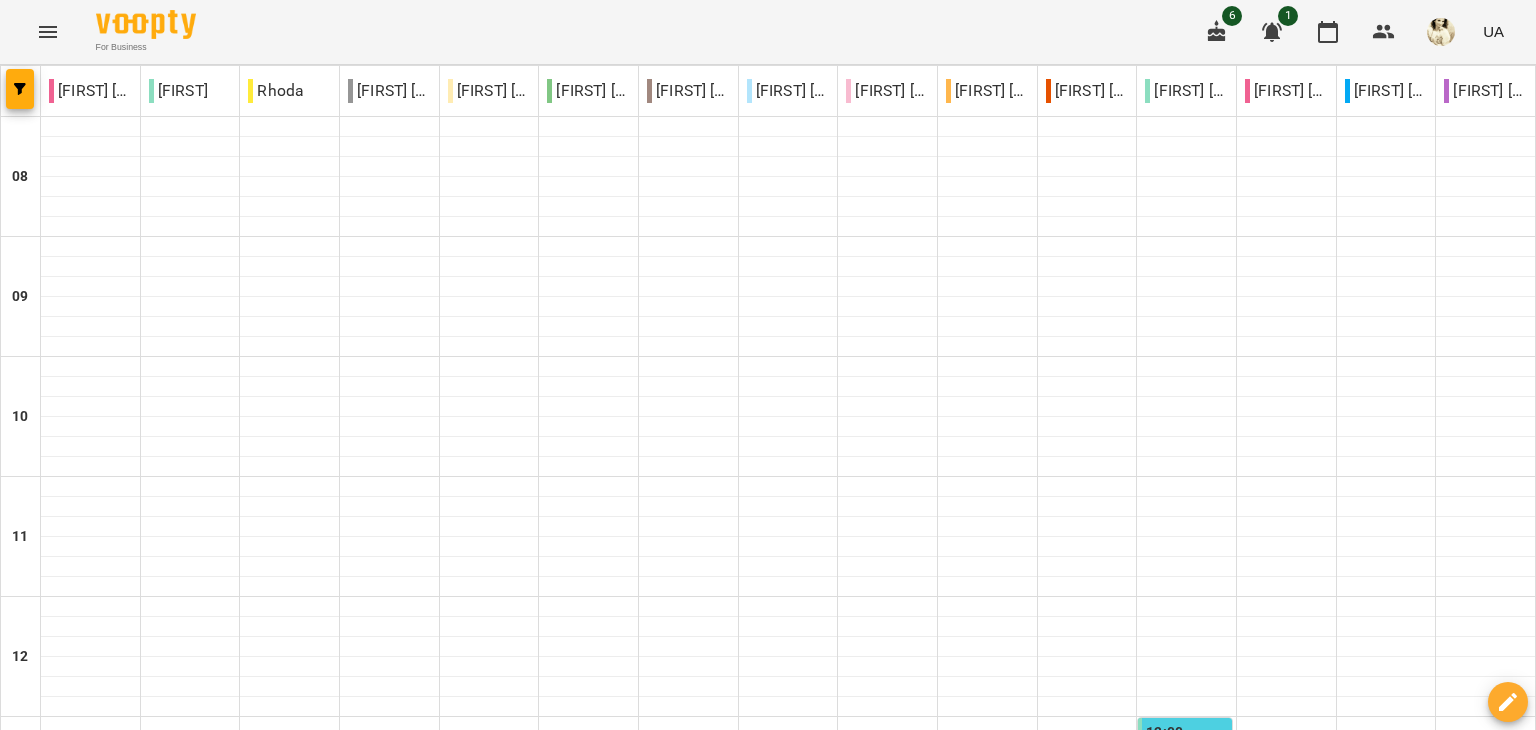 click at bounding box center [668, 2008] 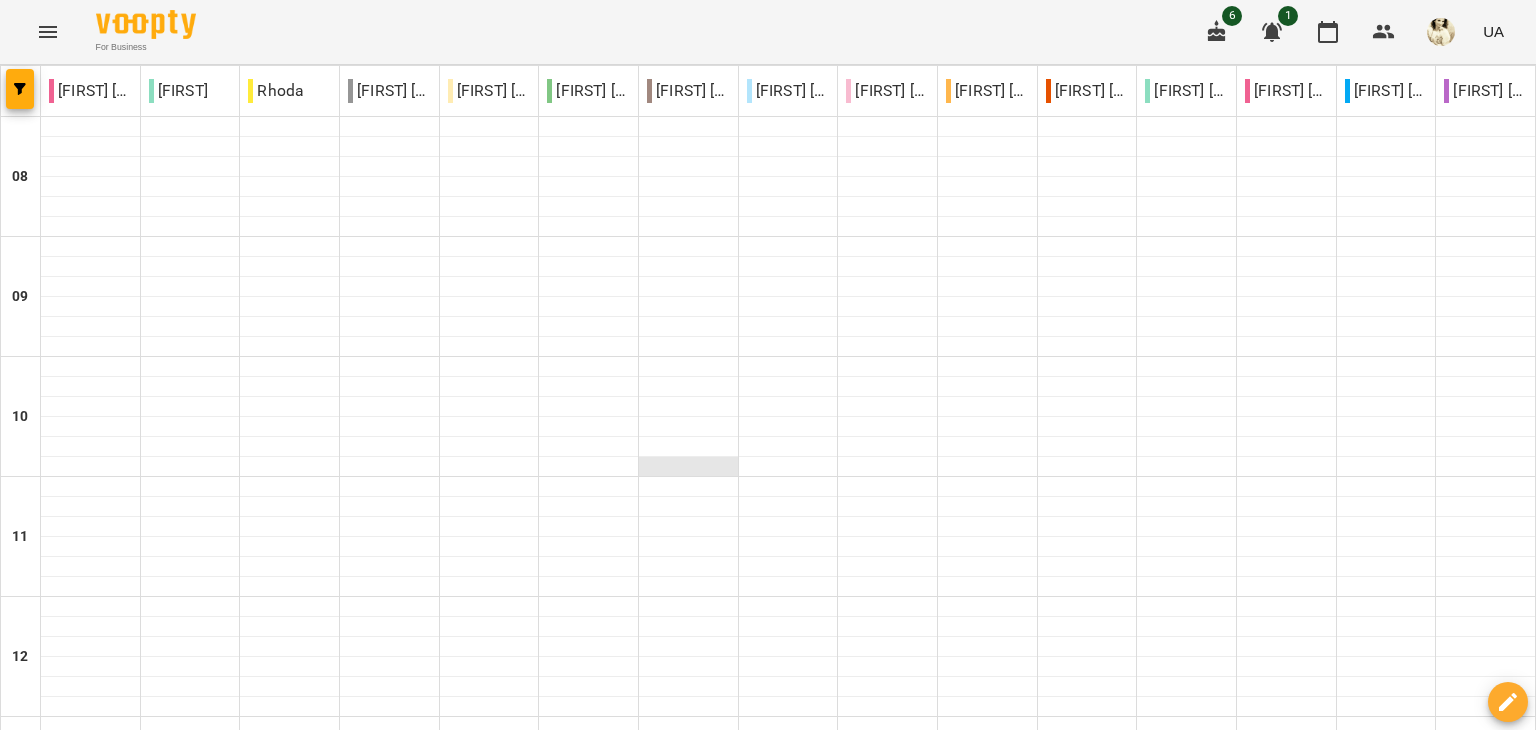 scroll, scrollTop: 1320, scrollLeft: 0, axis: vertical 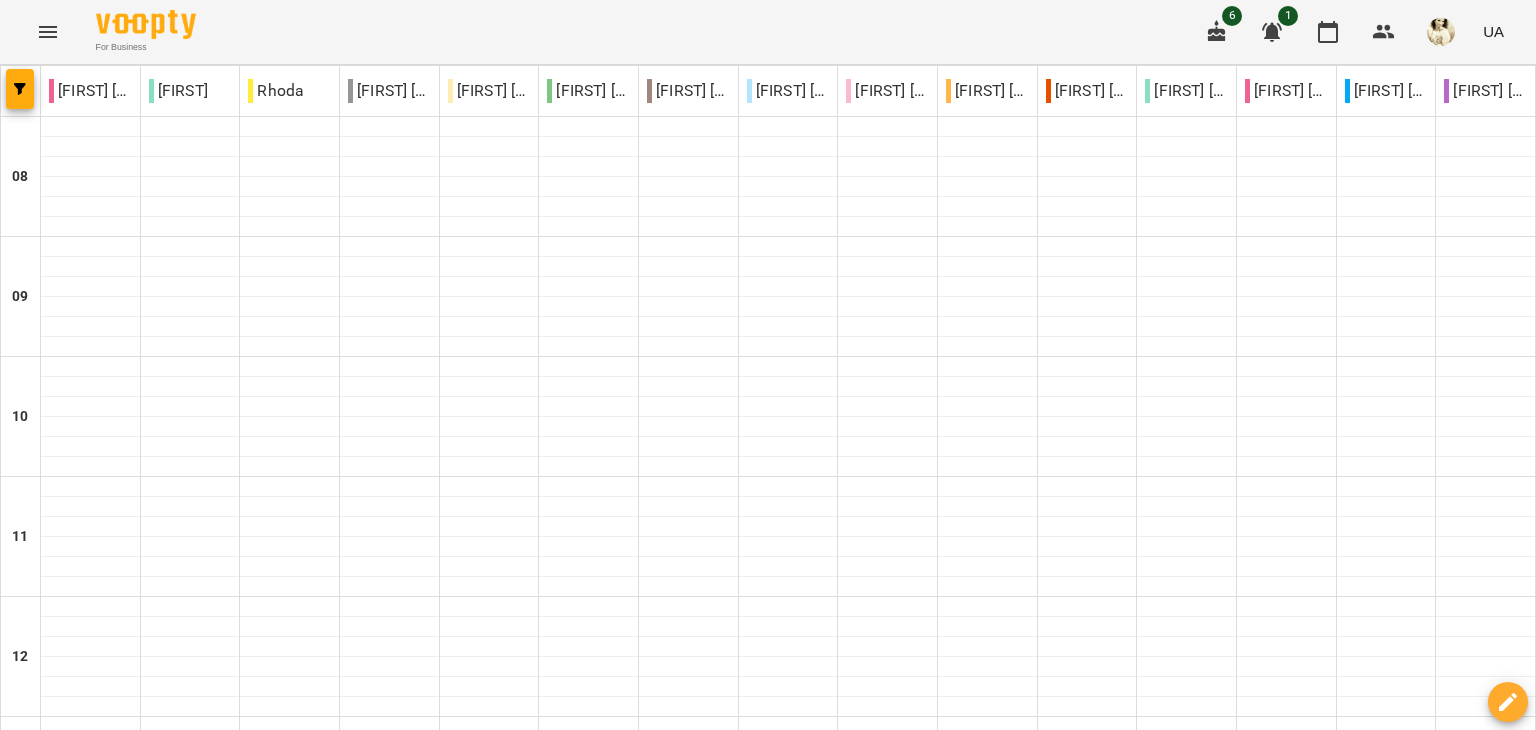 click on "пн" at bounding box center (38, 1943) 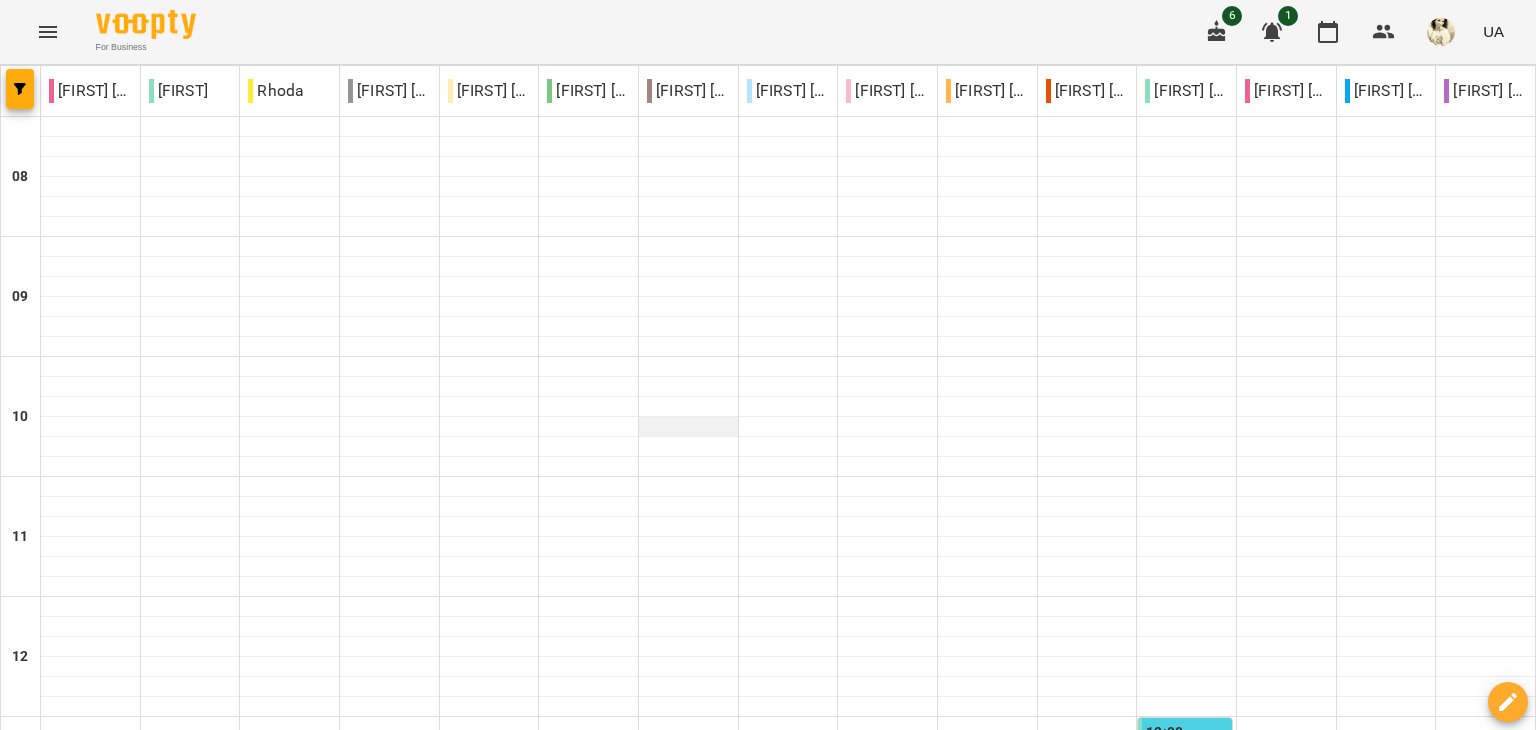 scroll, scrollTop: 1024, scrollLeft: 0, axis: vertical 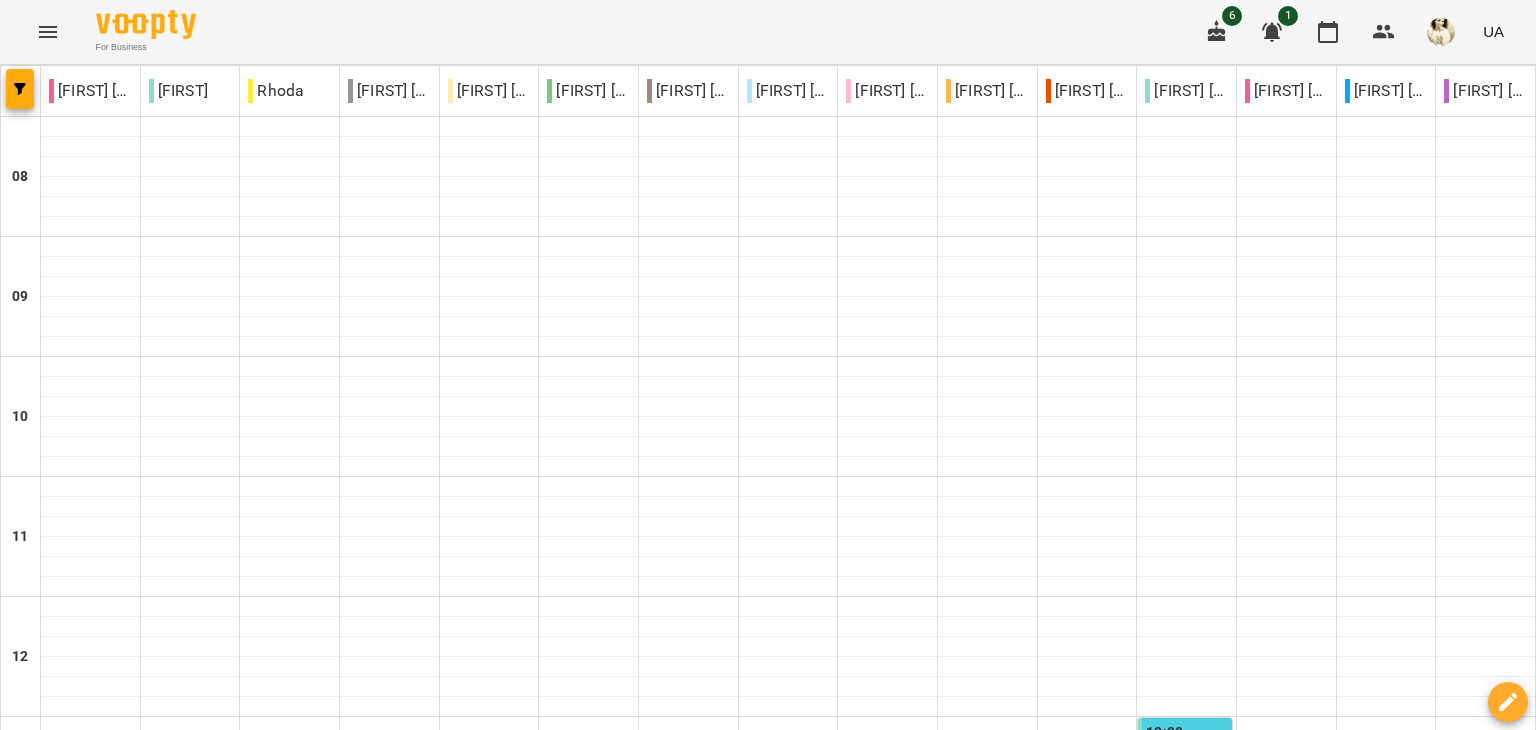 click at bounding box center (668, 2008) 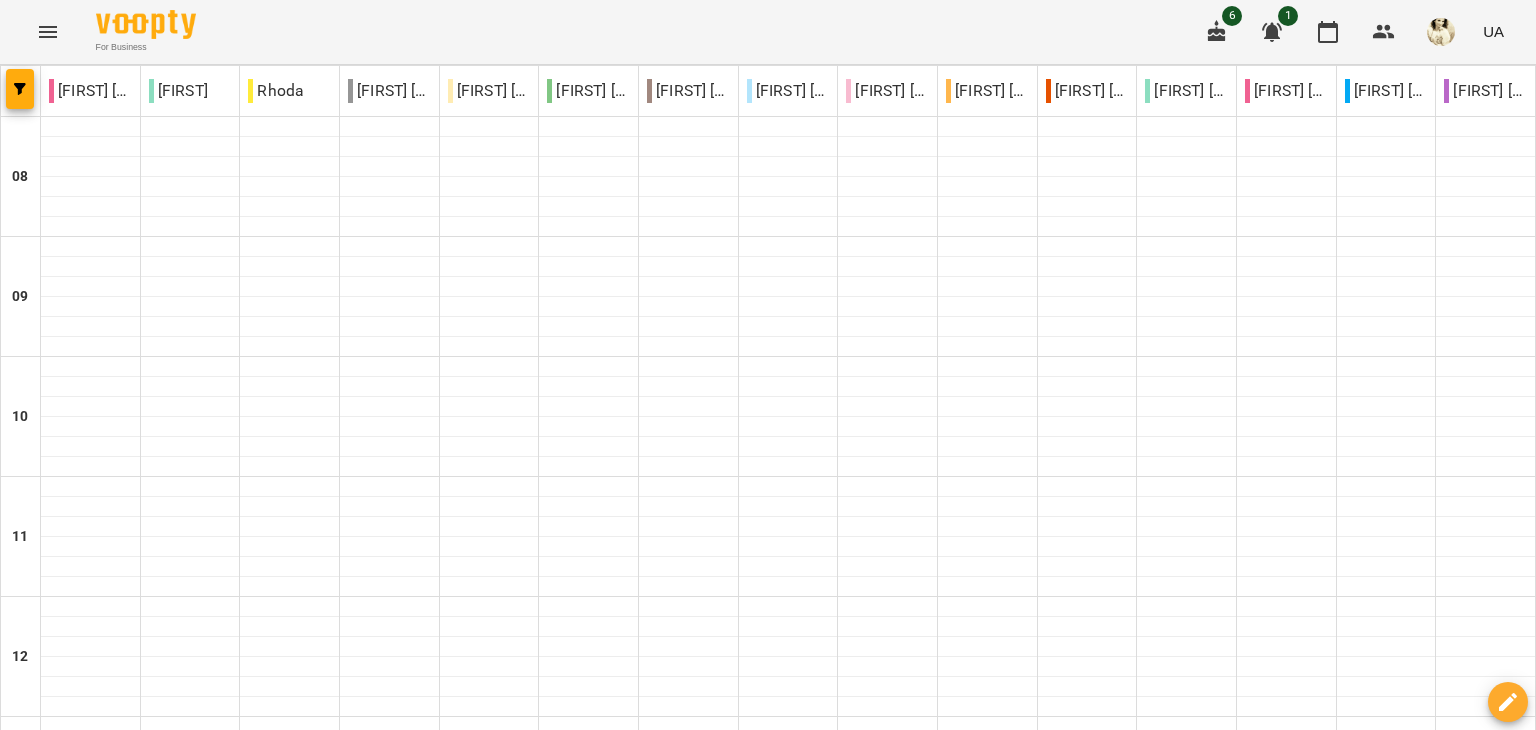 click on "пн" at bounding box center (38, 1943) 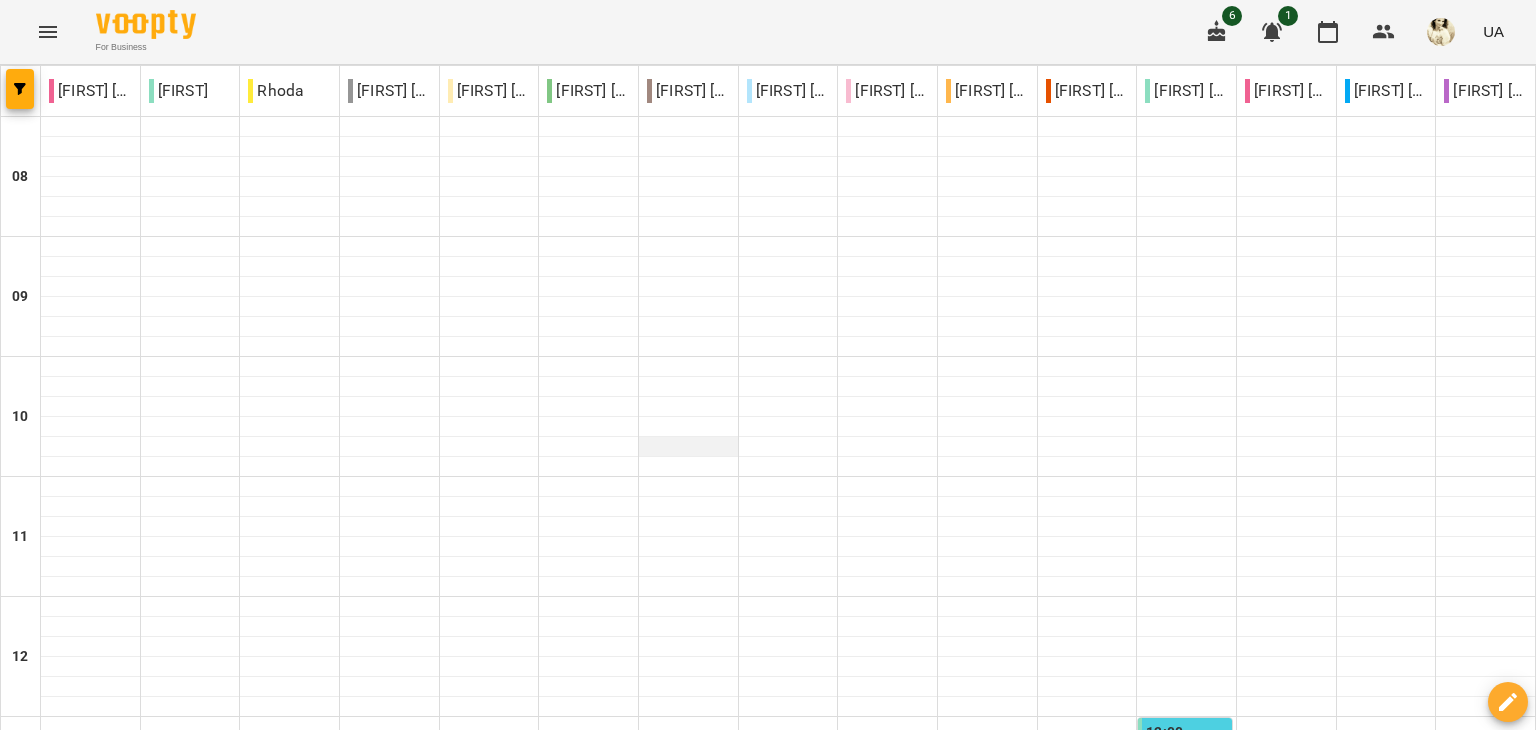 scroll, scrollTop: 882, scrollLeft: 0, axis: vertical 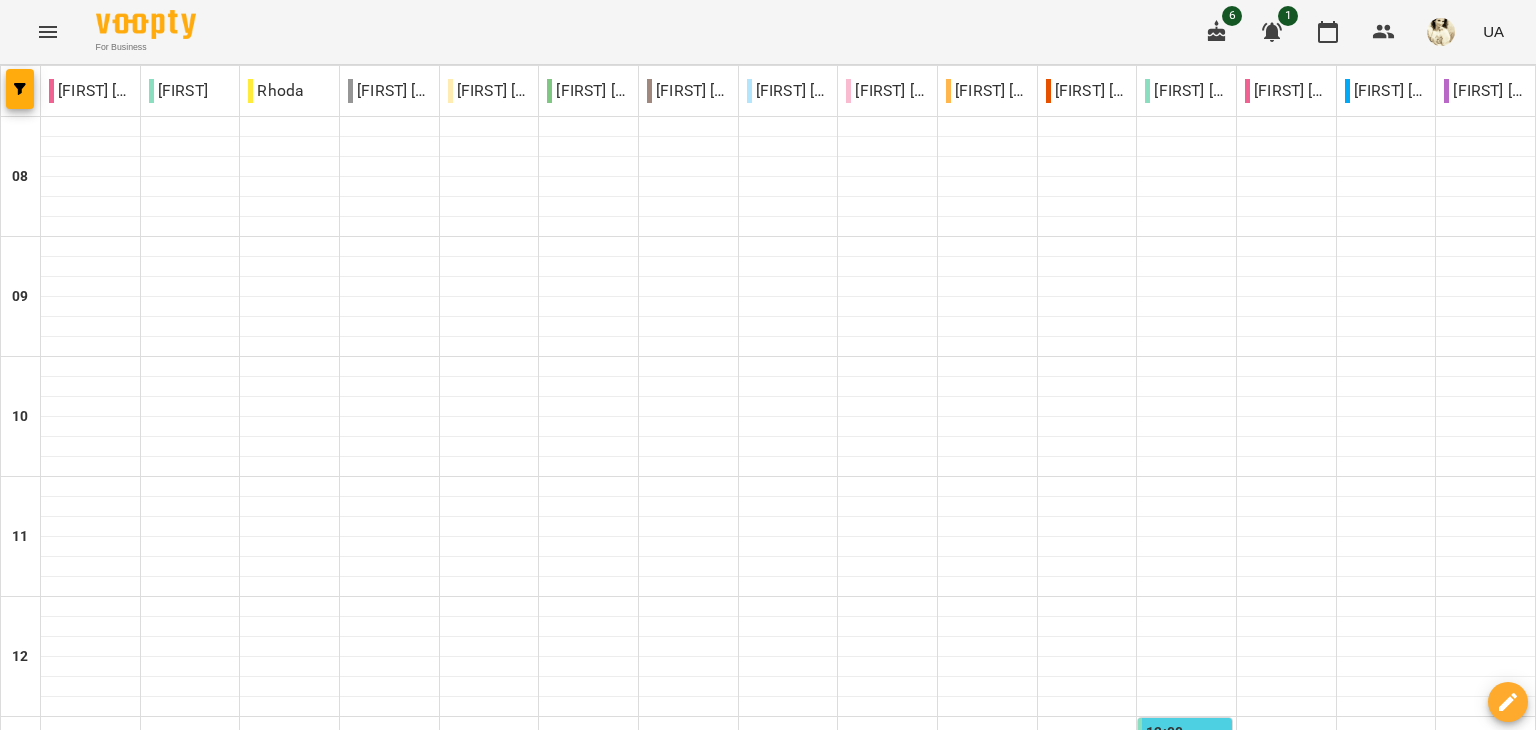 click at bounding box center (668, 2008) 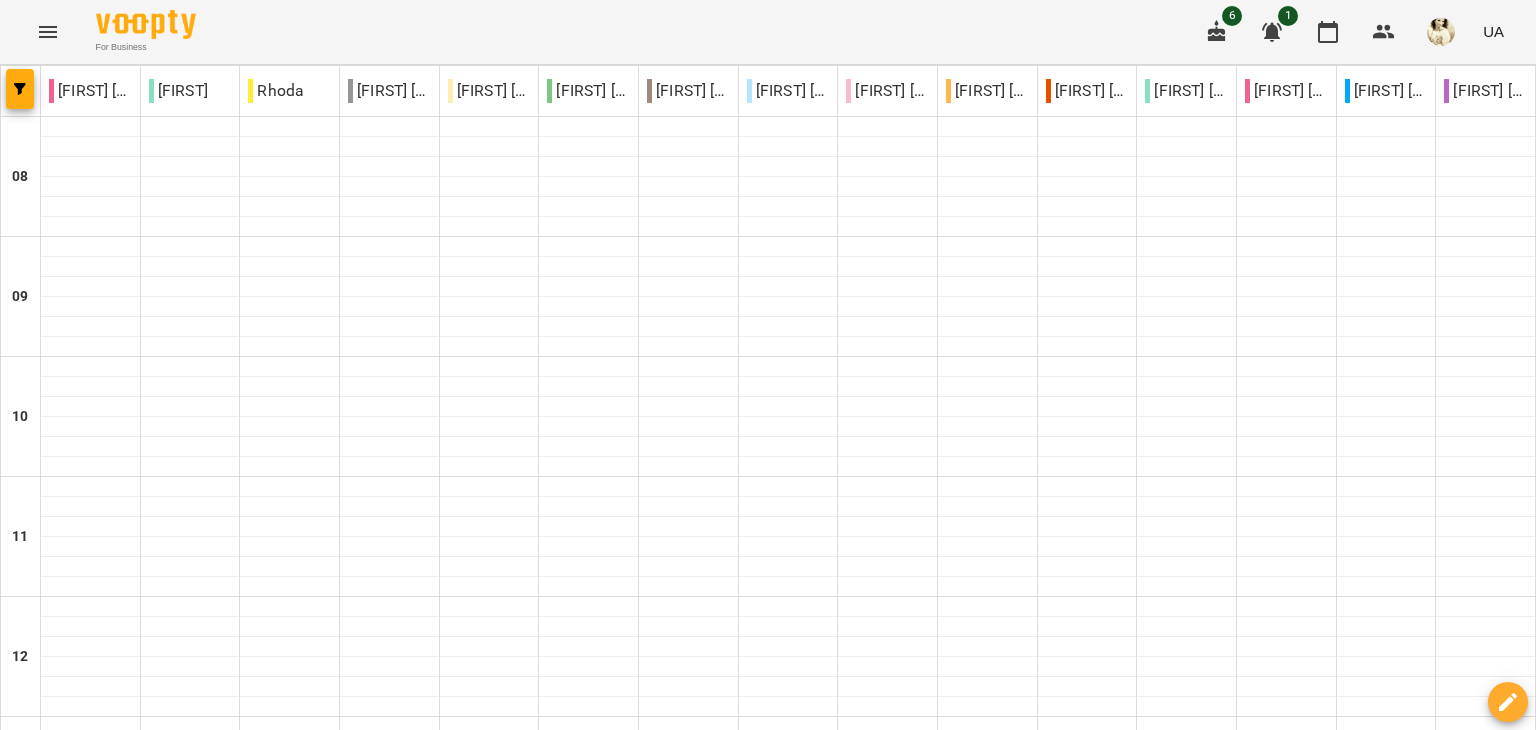 click on "07 лип" at bounding box center [38, 1962] 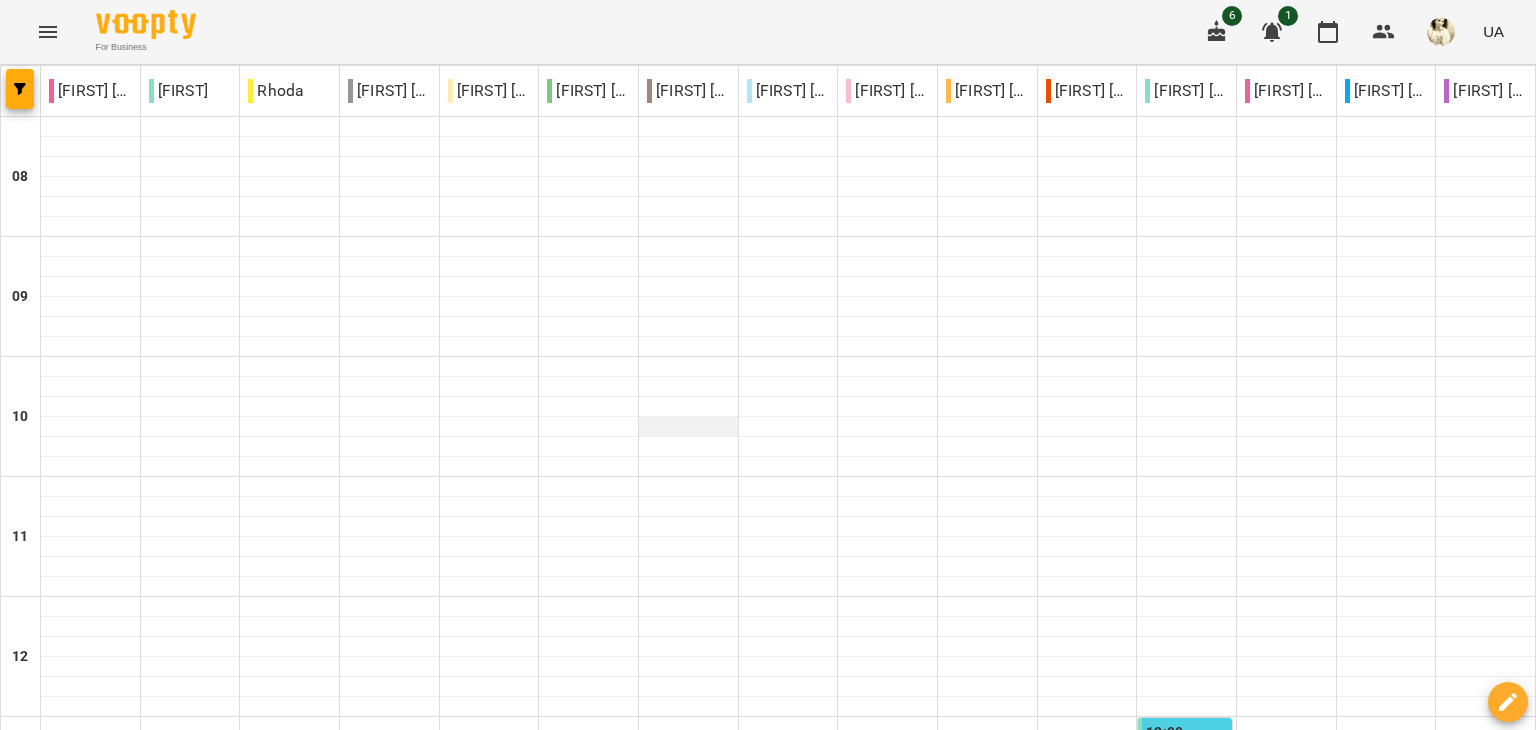 scroll, scrollTop: 1055, scrollLeft: 0, axis: vertical 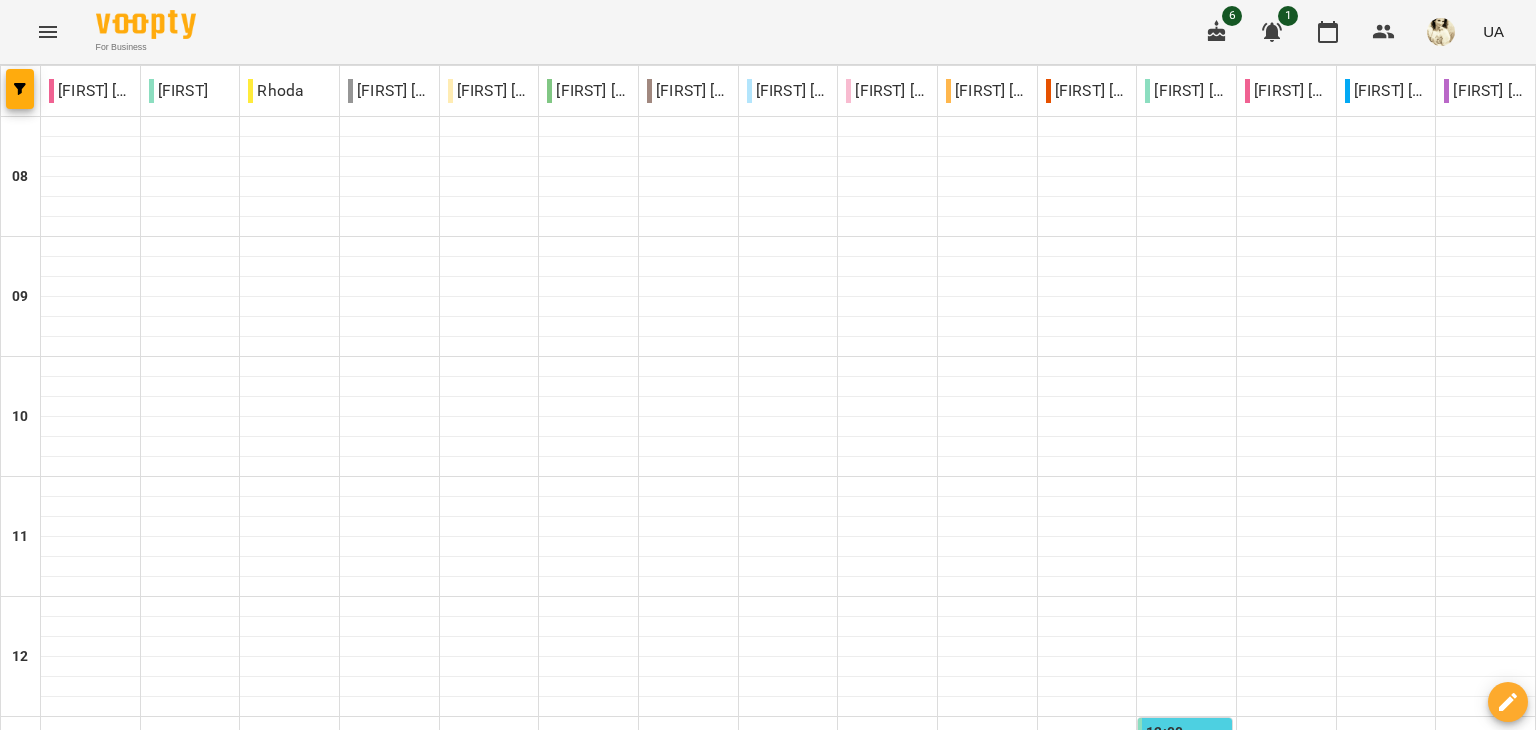 click at bounding box center (668, 2008) 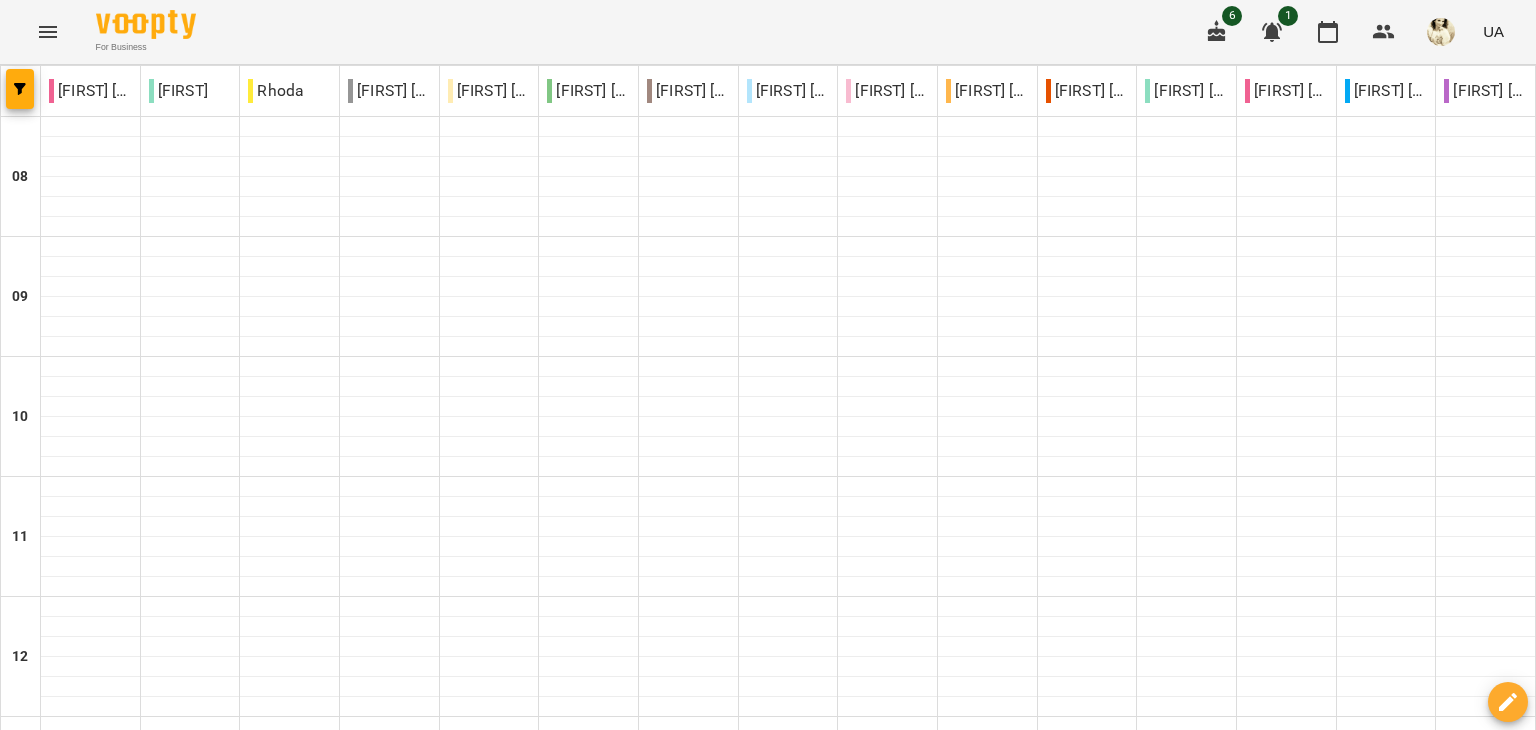 click on "пн" at bounding box center [41, 1943] 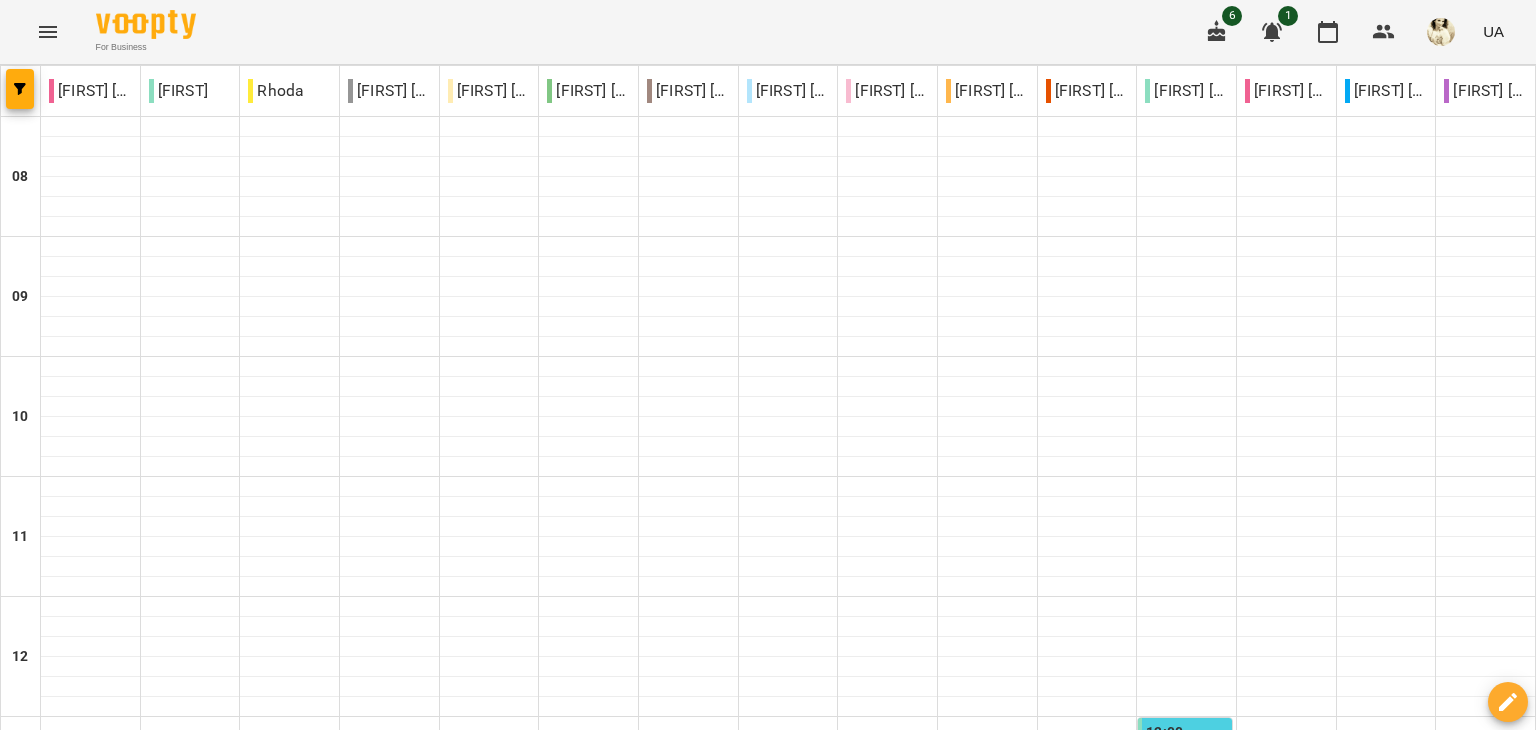scroll, scrollTop: 764, scrollLeft: 0, axis: vertical 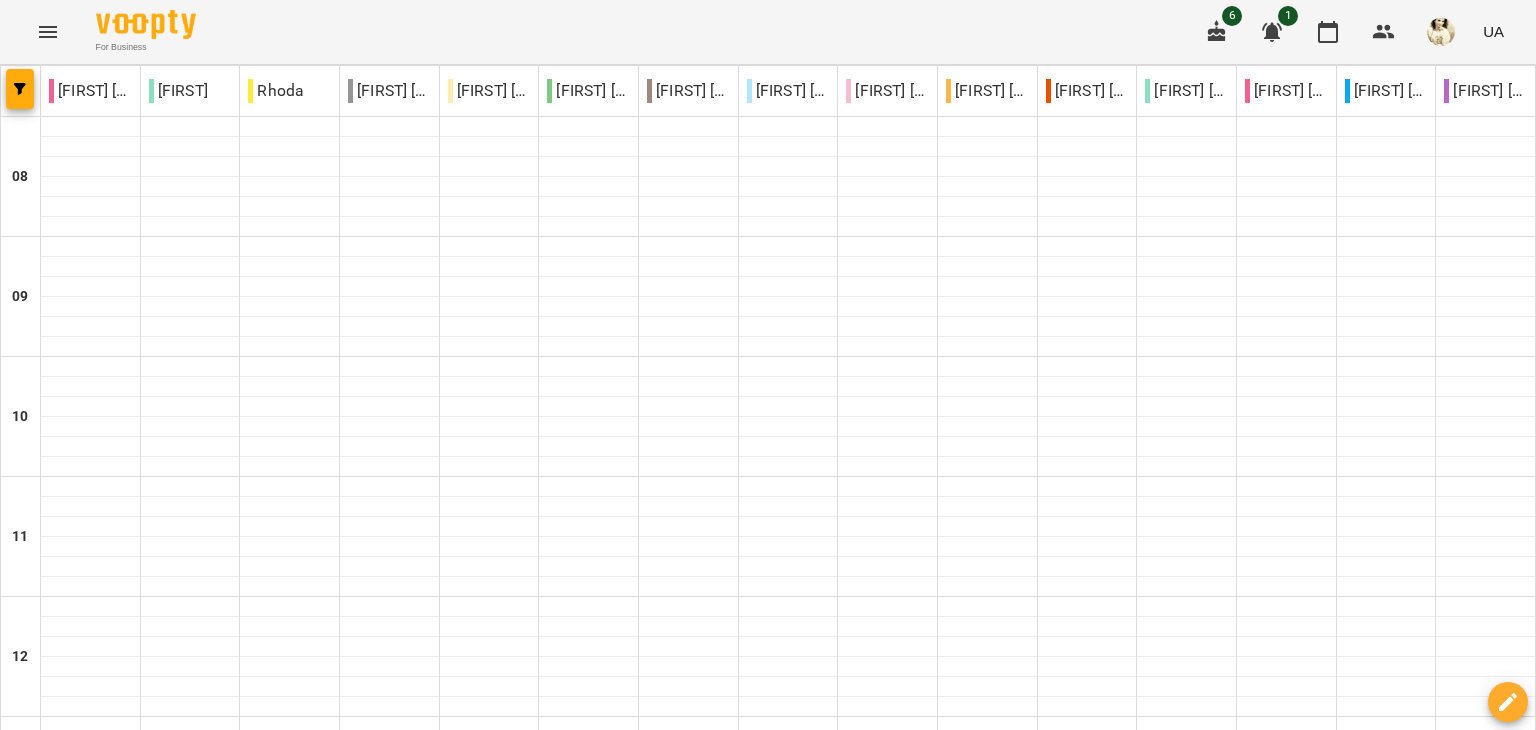 type on "**********" 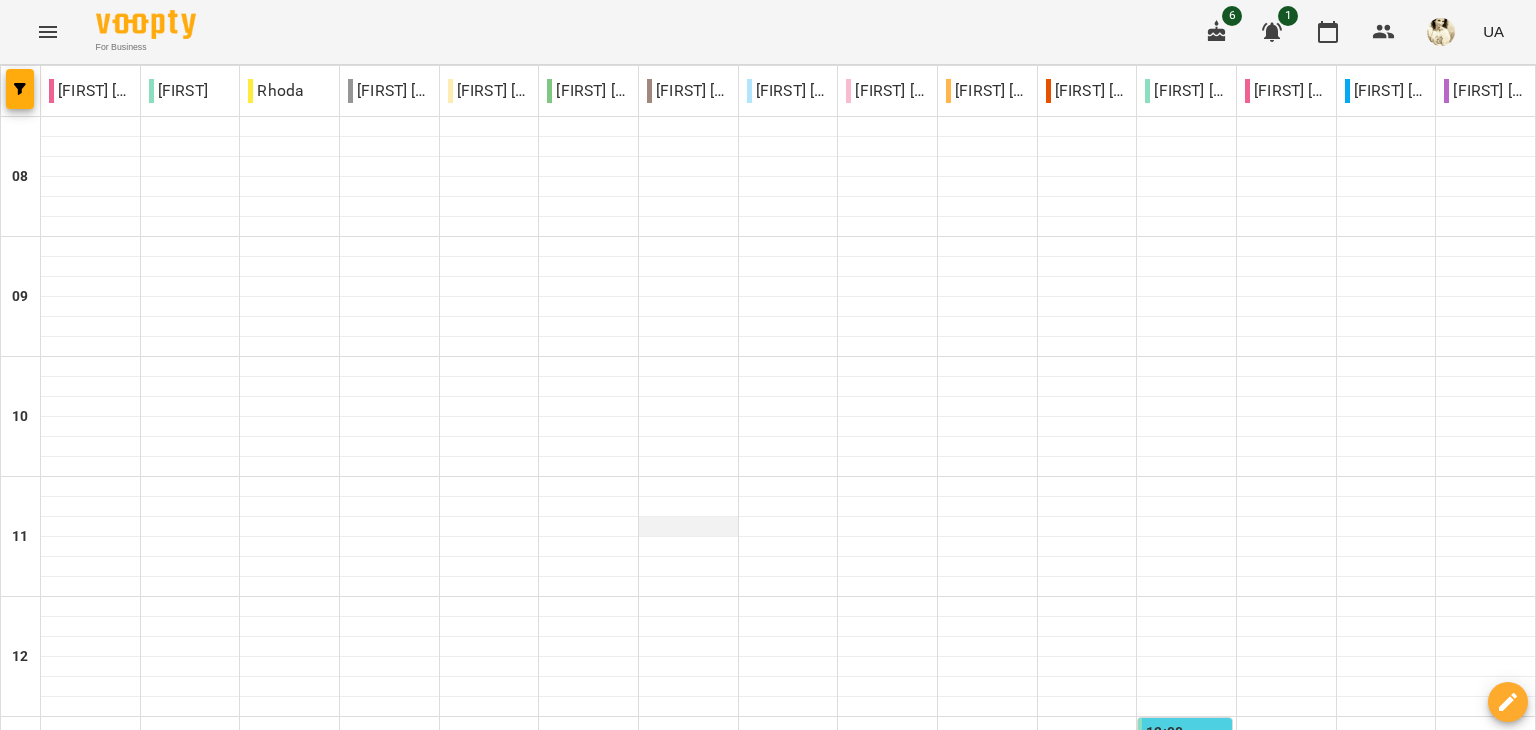 scroll, scrollTop: 638, scrollLeft: 0, axis: vertical 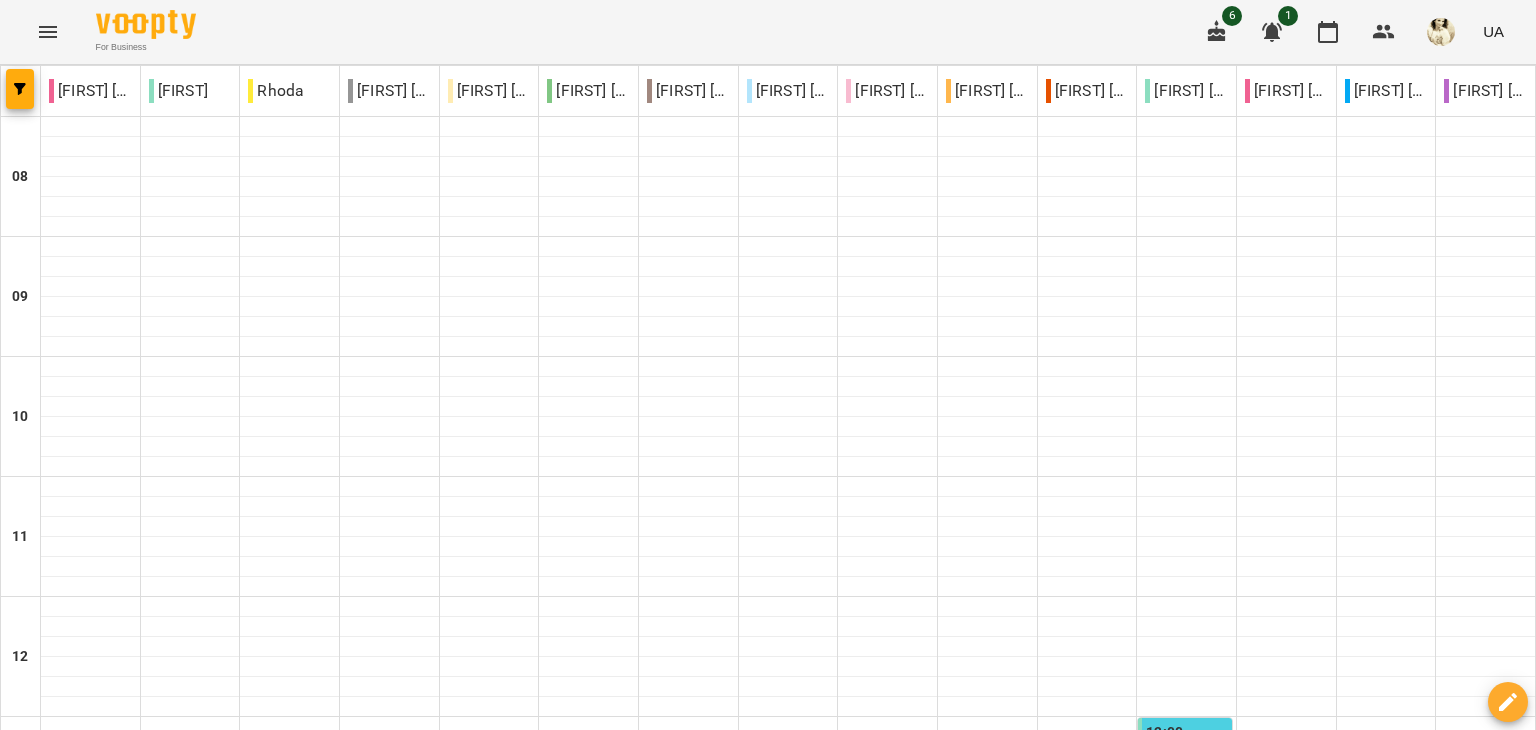 click at bounding box center [867, 2008] 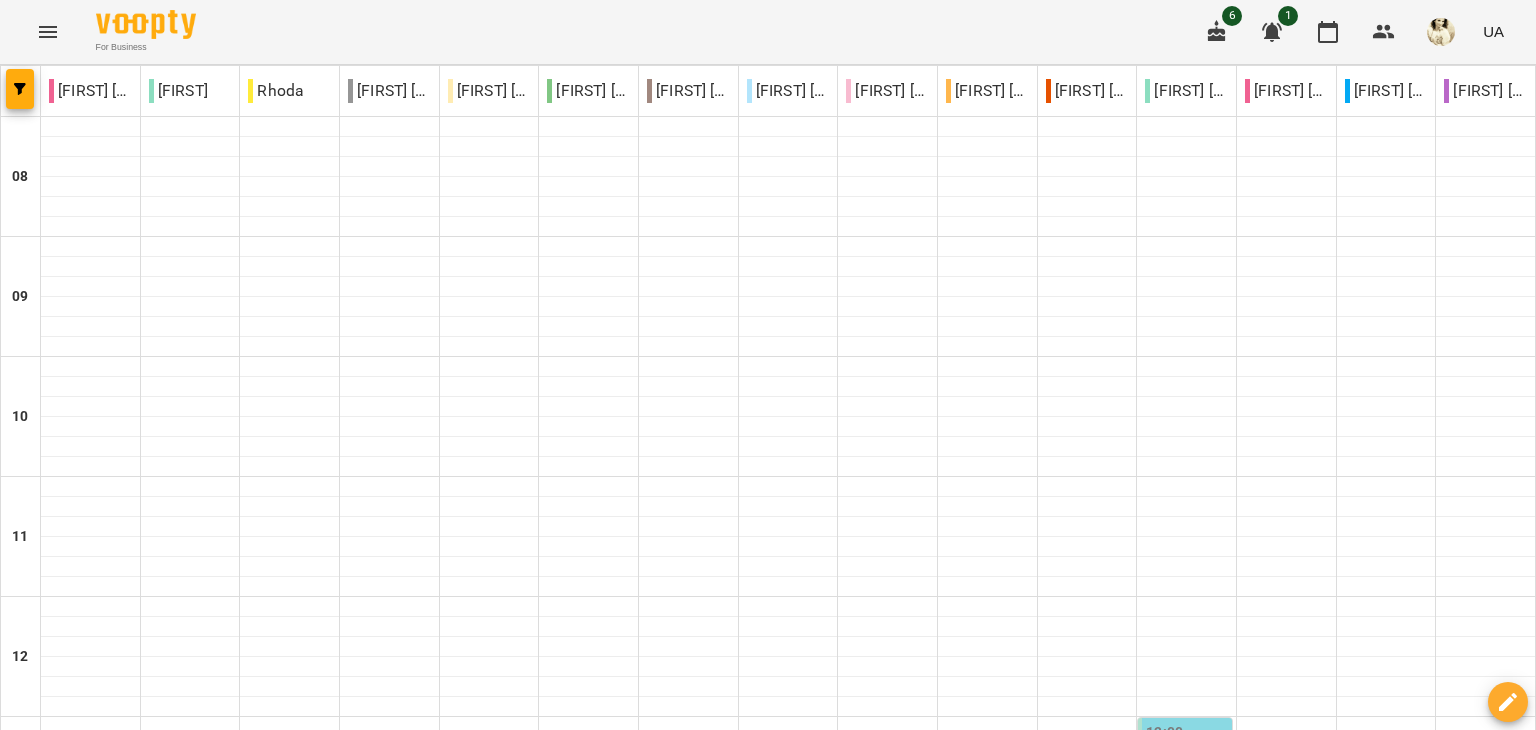 click 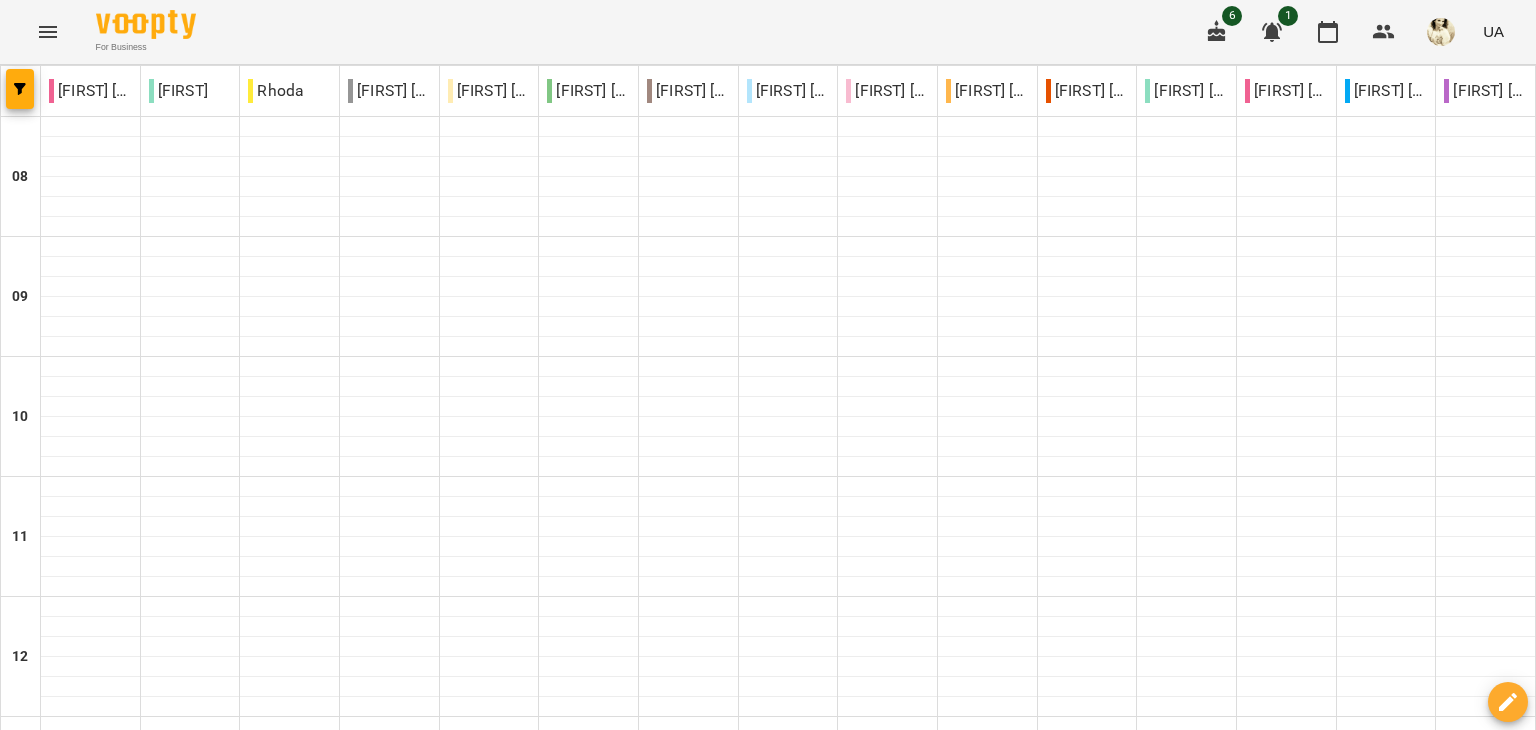 click on "пн" at bounding box center (38, 1943) 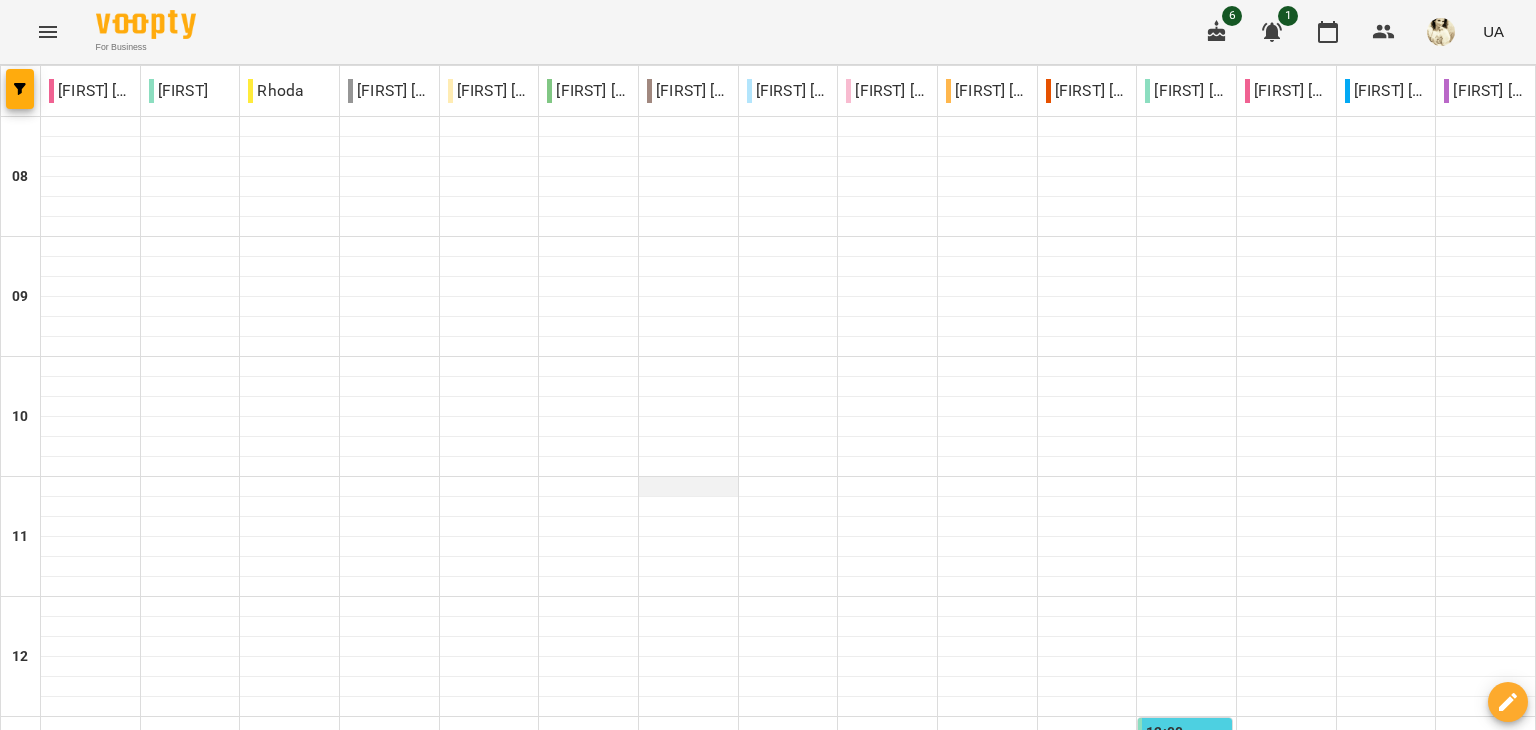 scroll, scrollTop: 848, scrollLeft: 0, axis: vertical 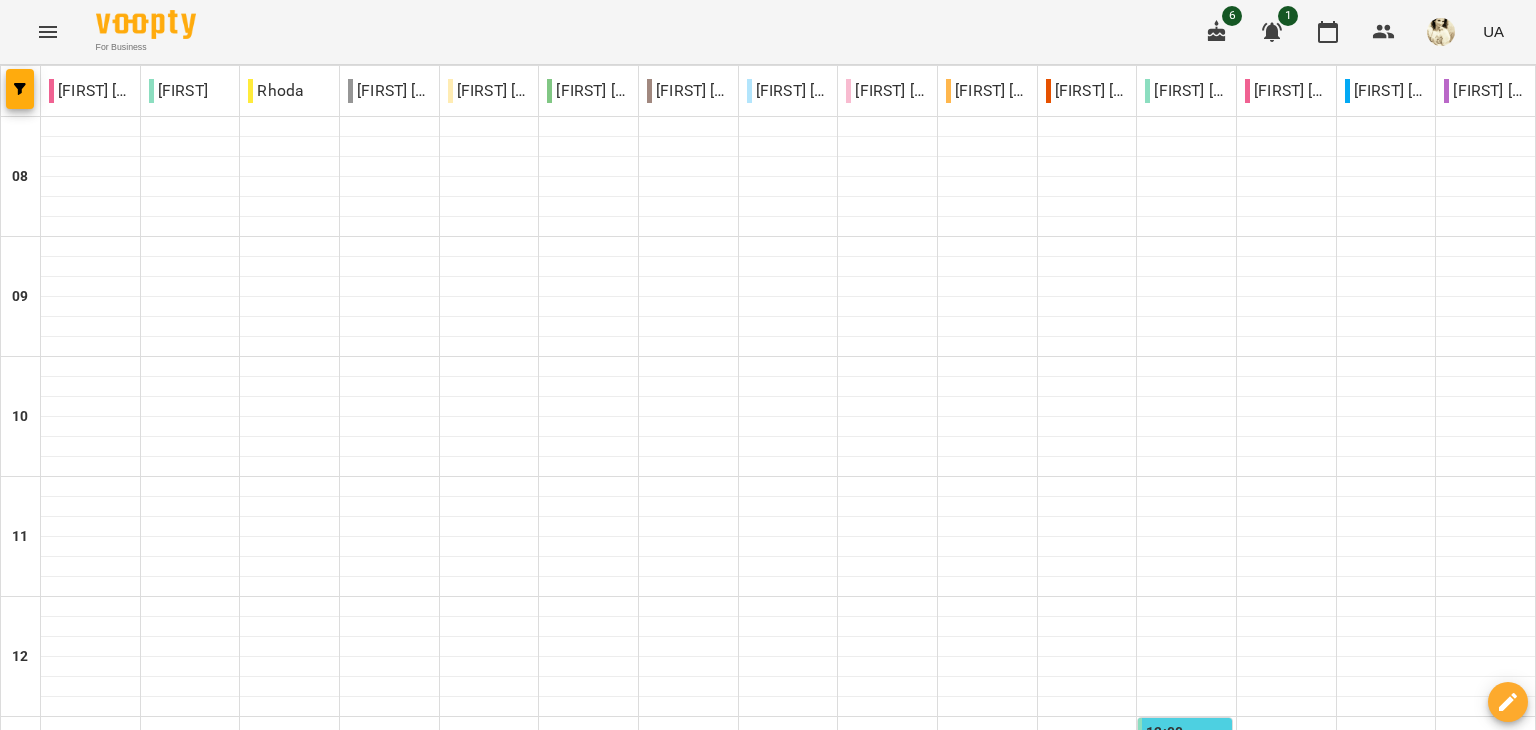 click at bounding box center [867, 2008] 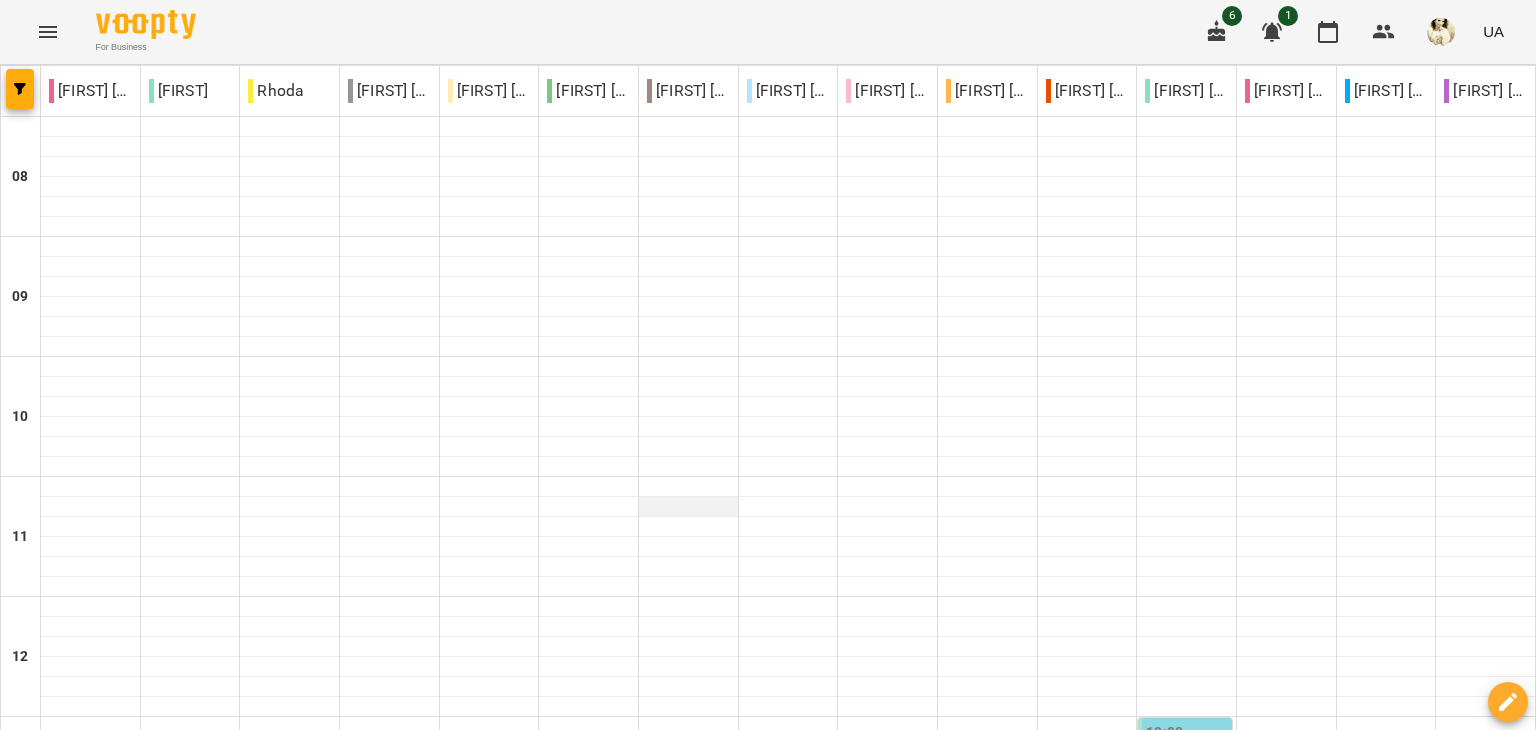 scroll, scrollTop: 718, scrollLeft: 0, axis: vertical 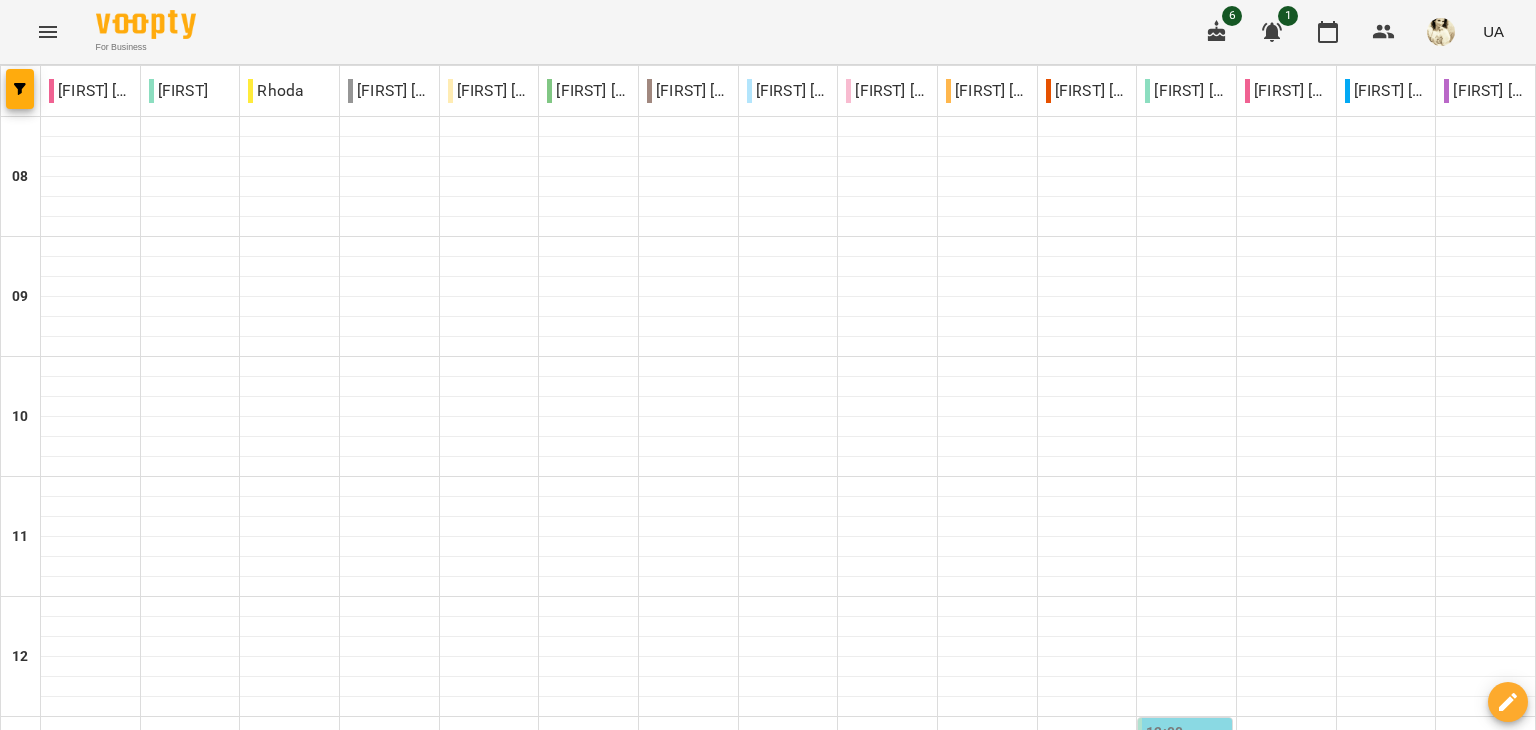 click at bounding box center [668, 2008] 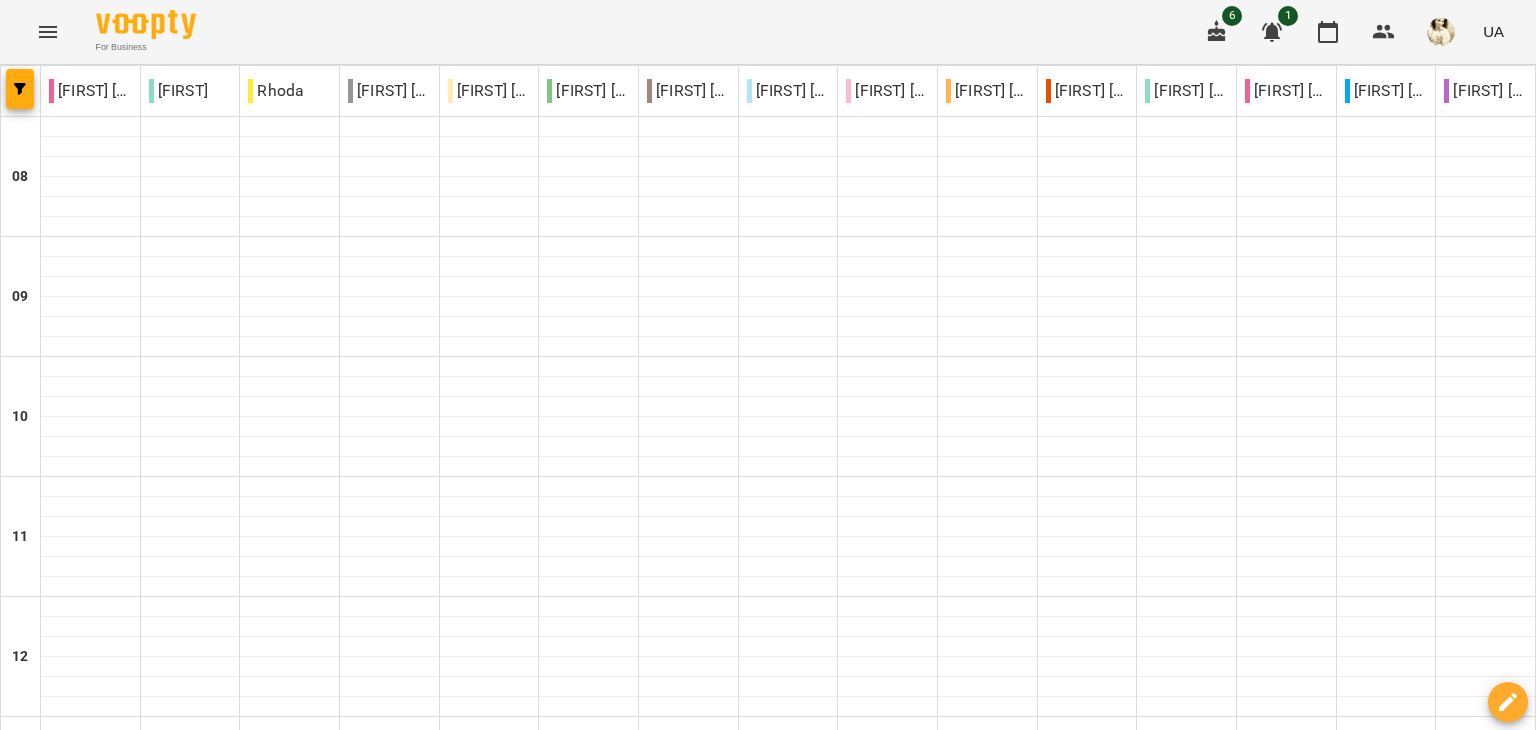 click on "пн" at bounding box center (38, 1943) 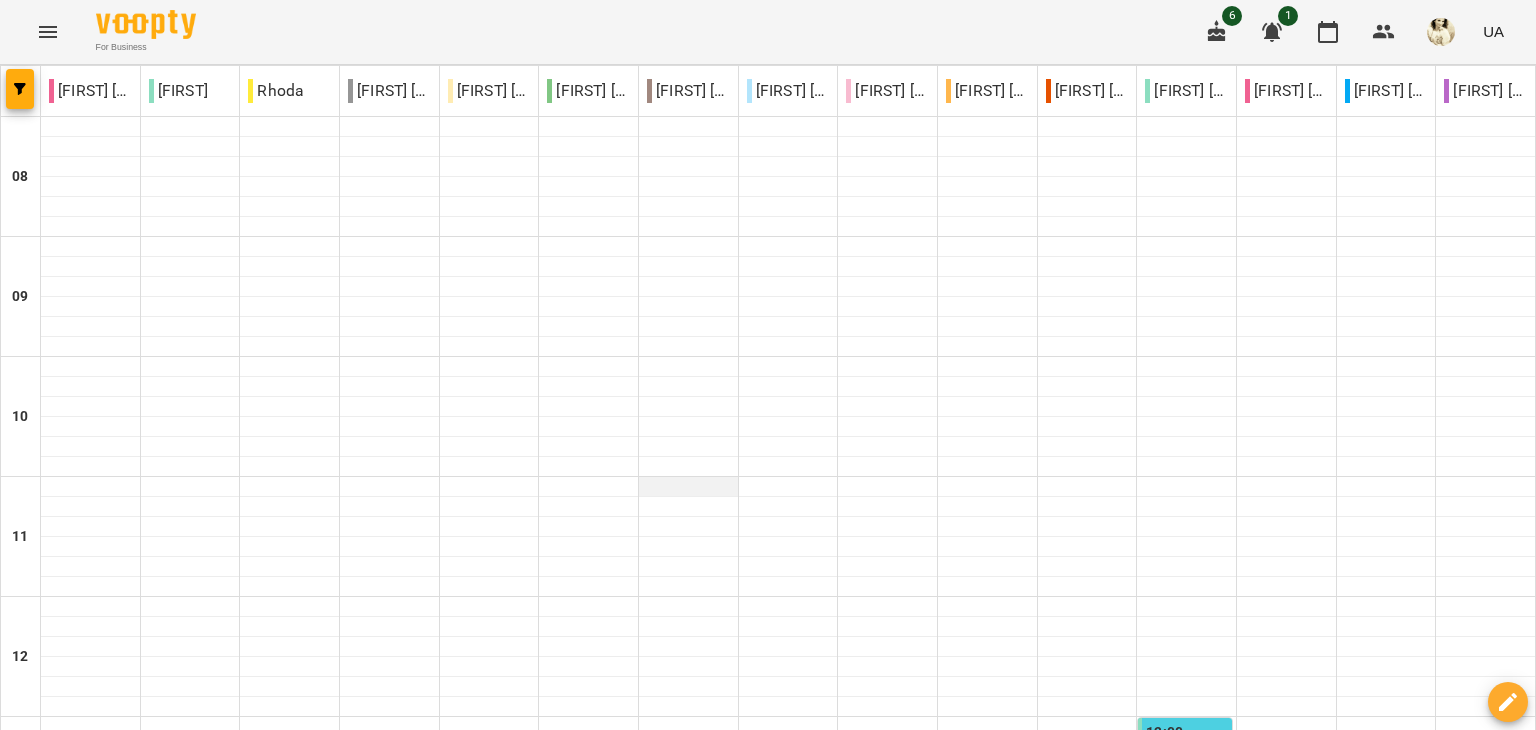 scroll, scrollTop: 672, scrollLeft: 0, axis: vertical 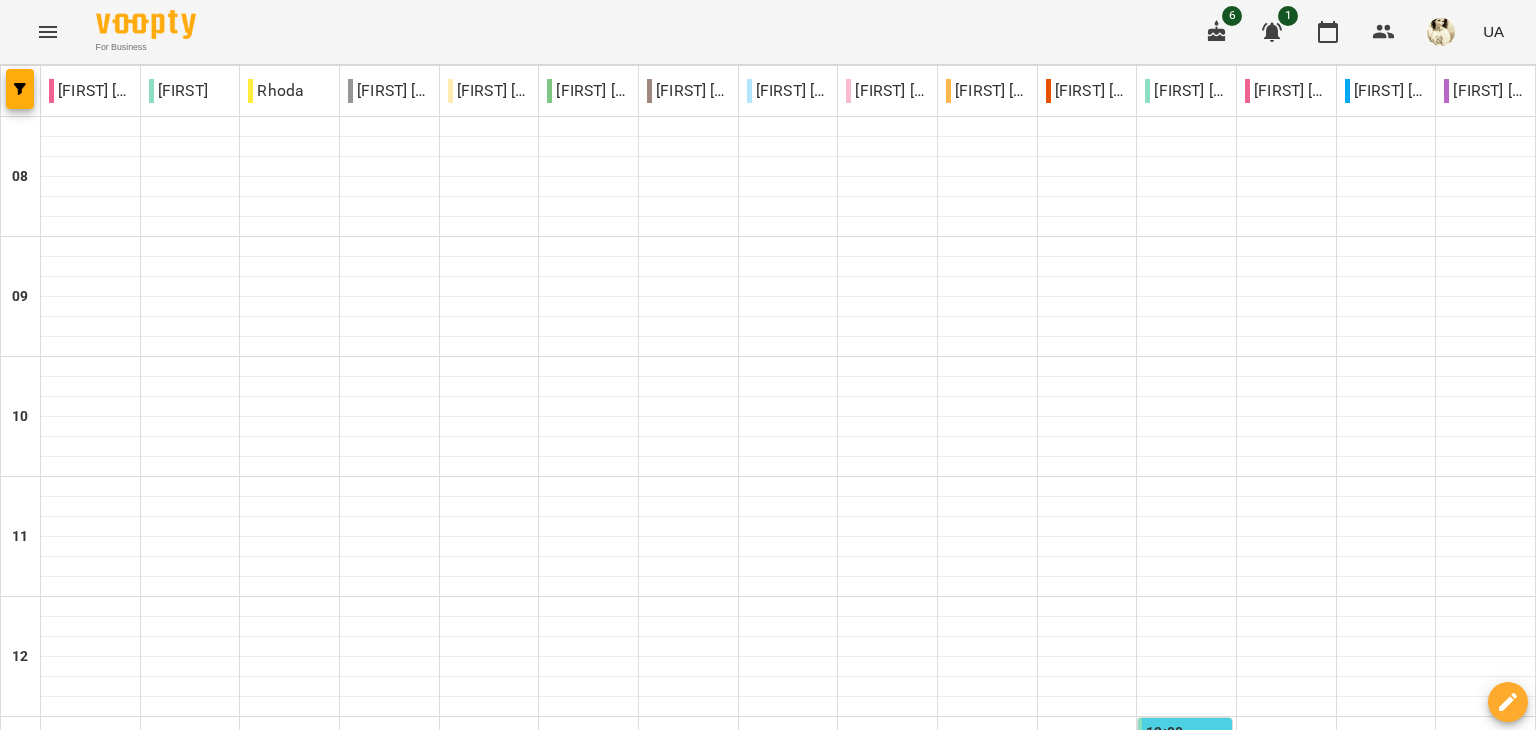 click at bounding box center [668, 2008] 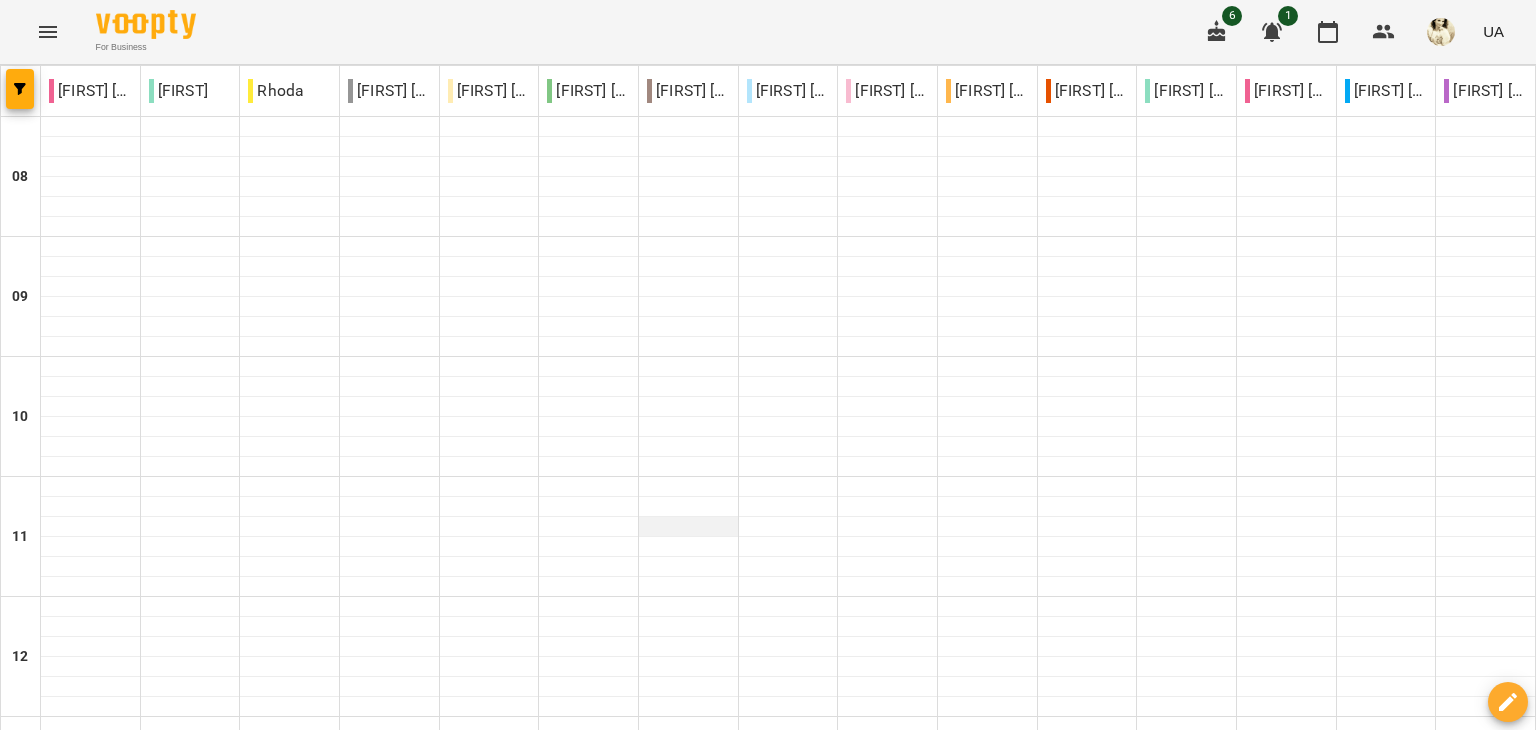 scroll, scrollTop: 136, scrollLeft: 0, axis: vertical 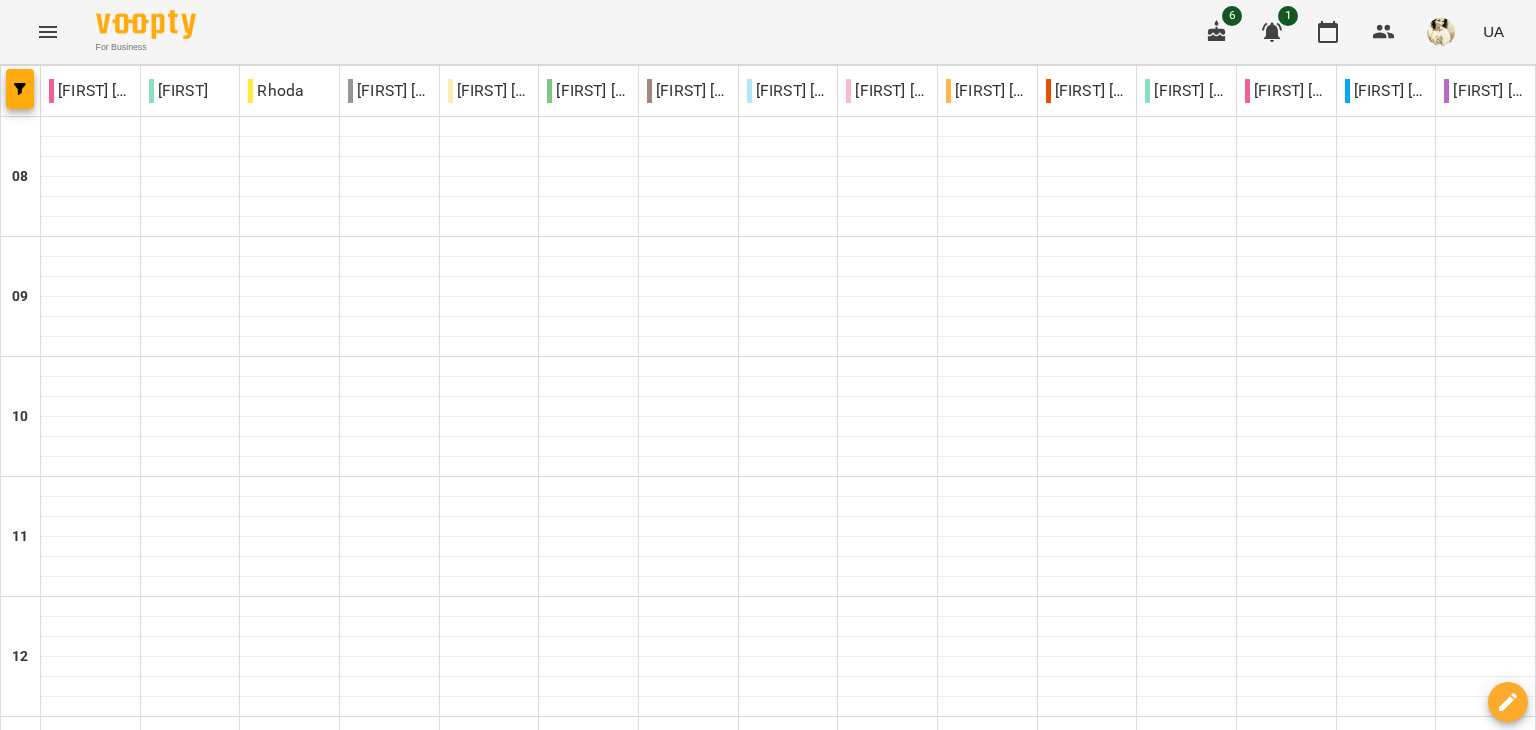 click on "пн" at bounding box center (38, 1943) 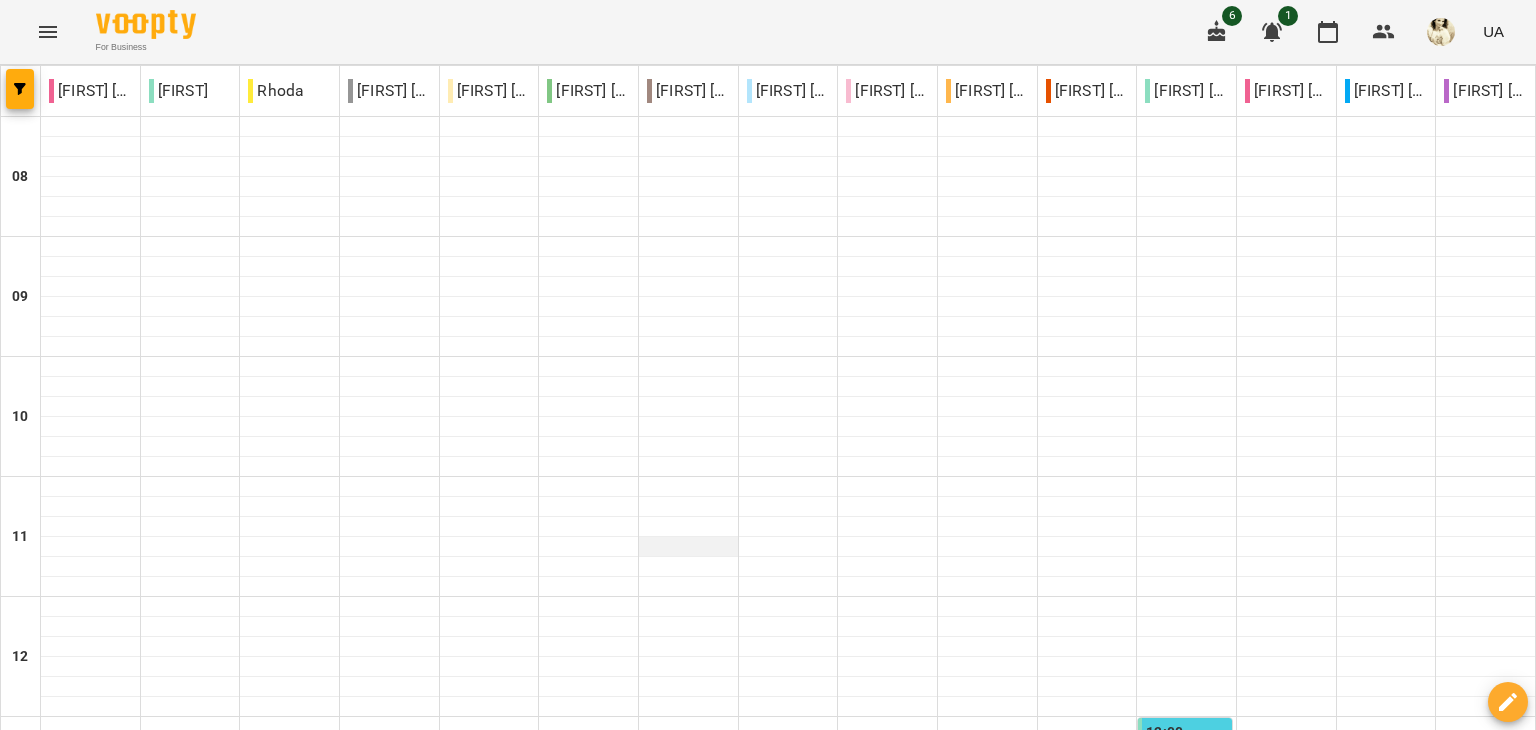 scroll, scrollTop: 688, scrollLeft: 0, axis: vertical 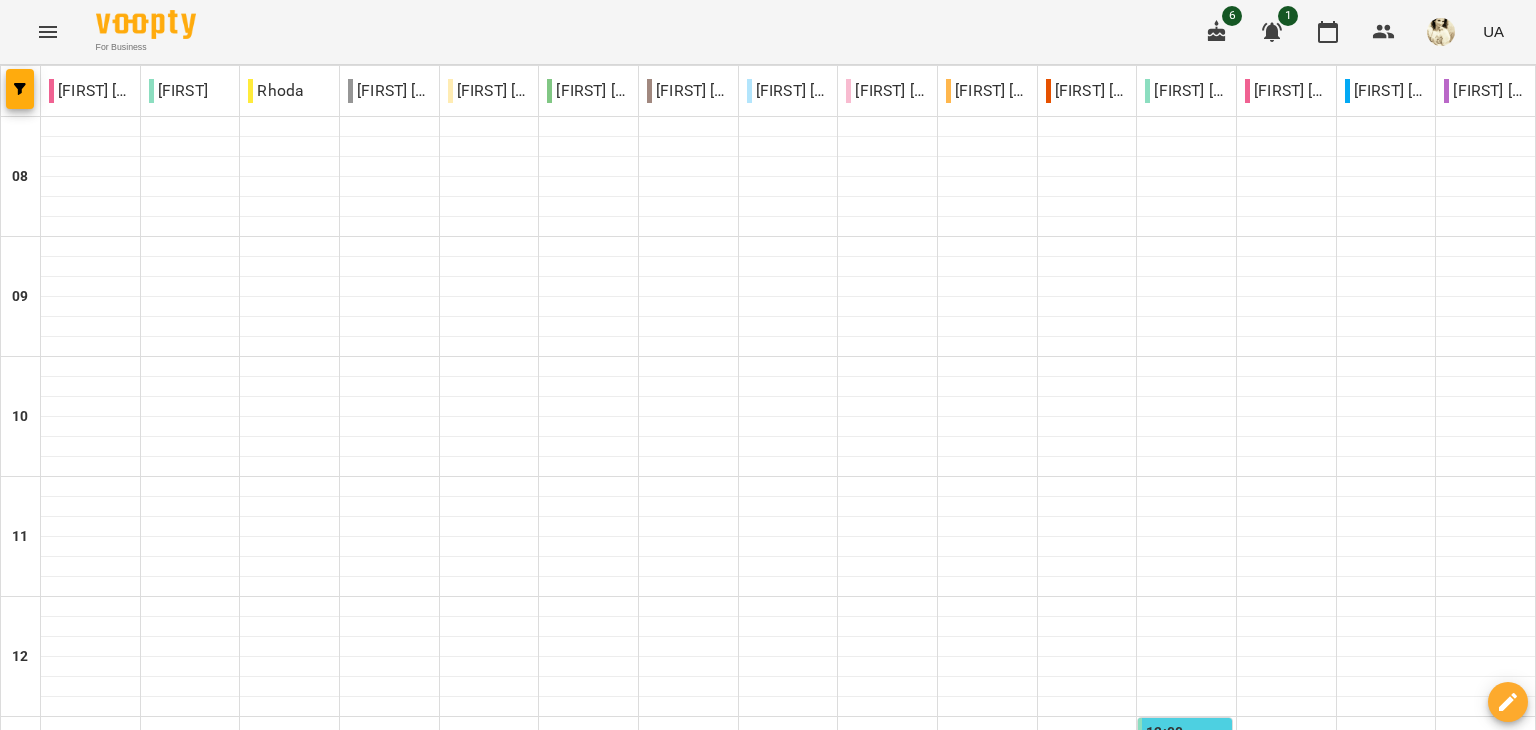 click at bounding box center [668, 2008] 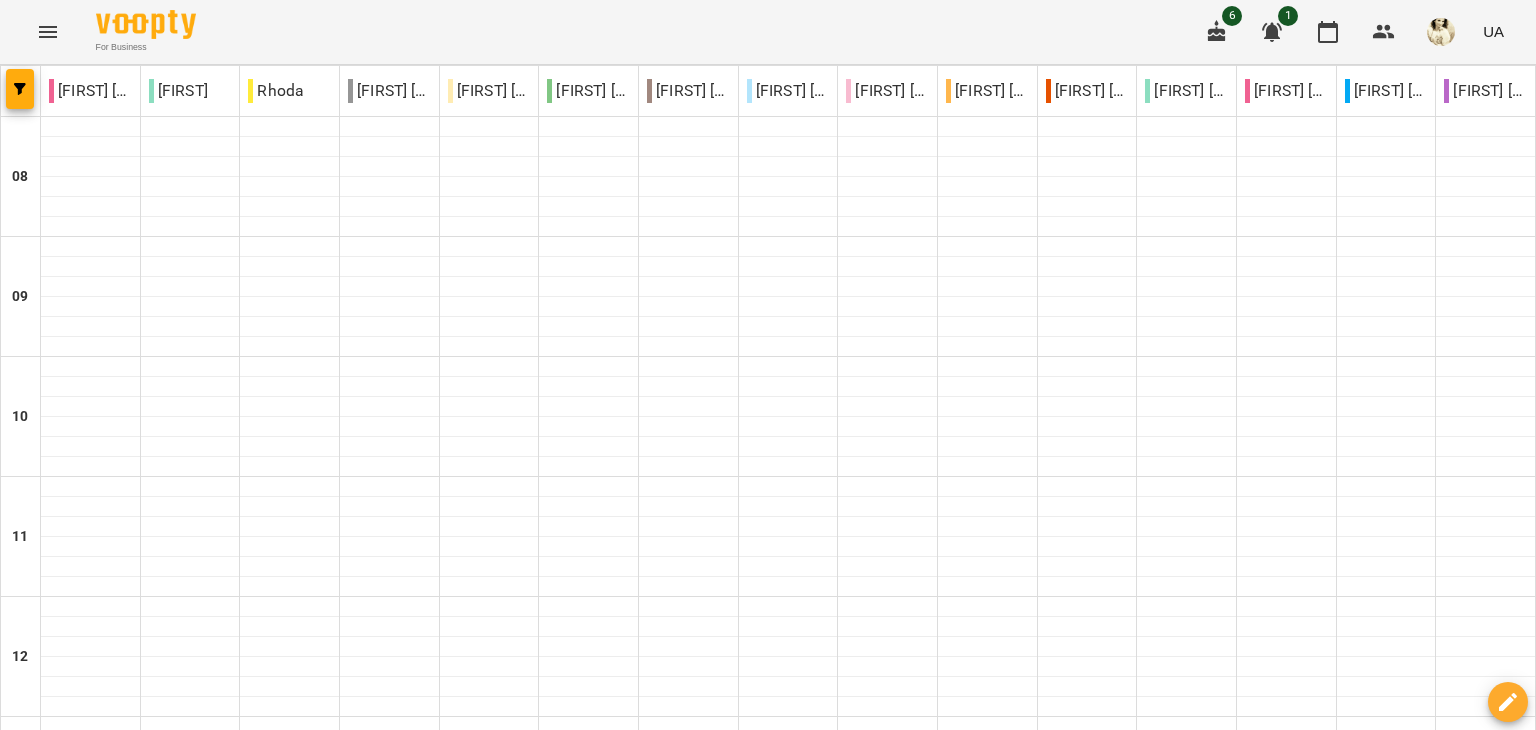 click on "пн" at bounding box center [38, 1943] 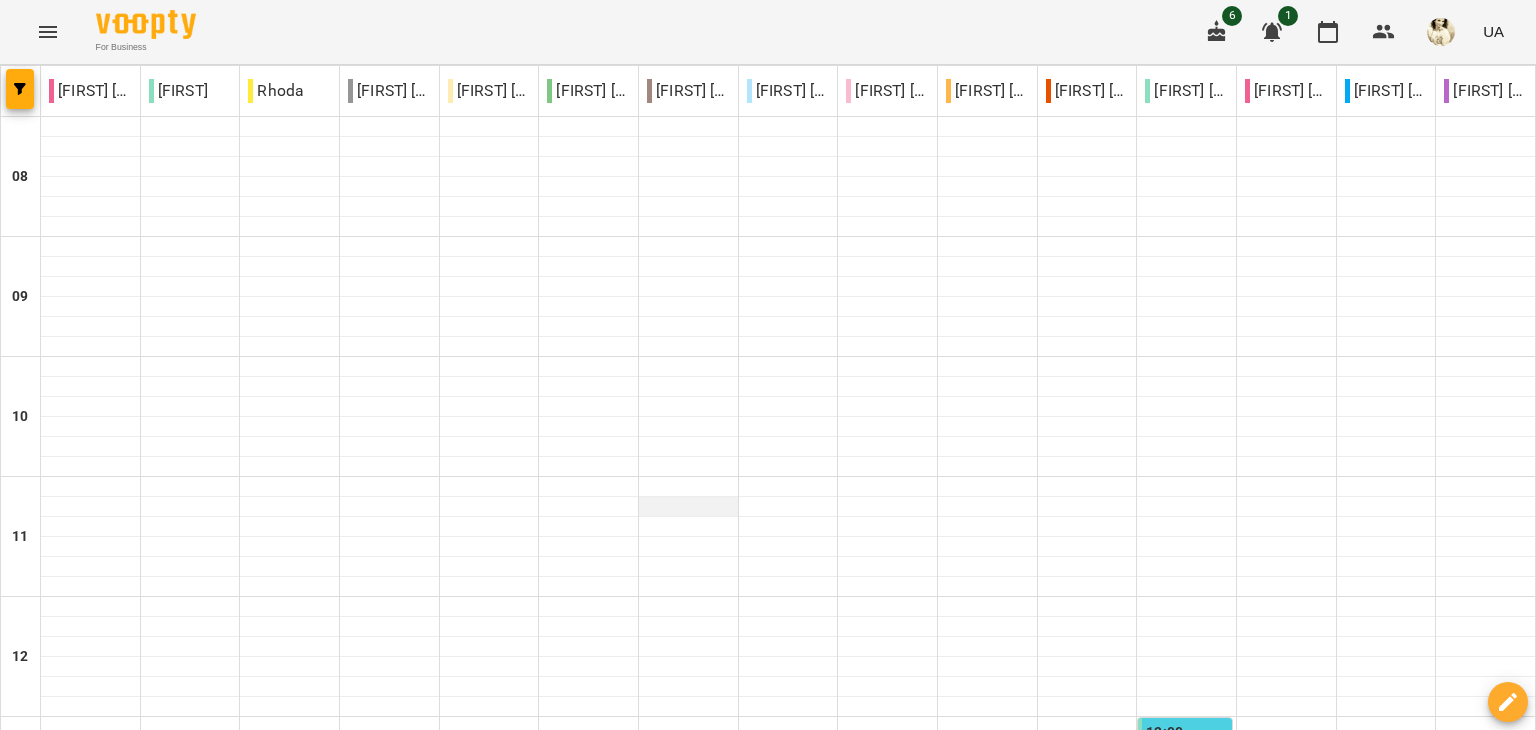 scroll, scrollTop: 752, scrollLeft: 0, axis: vertical 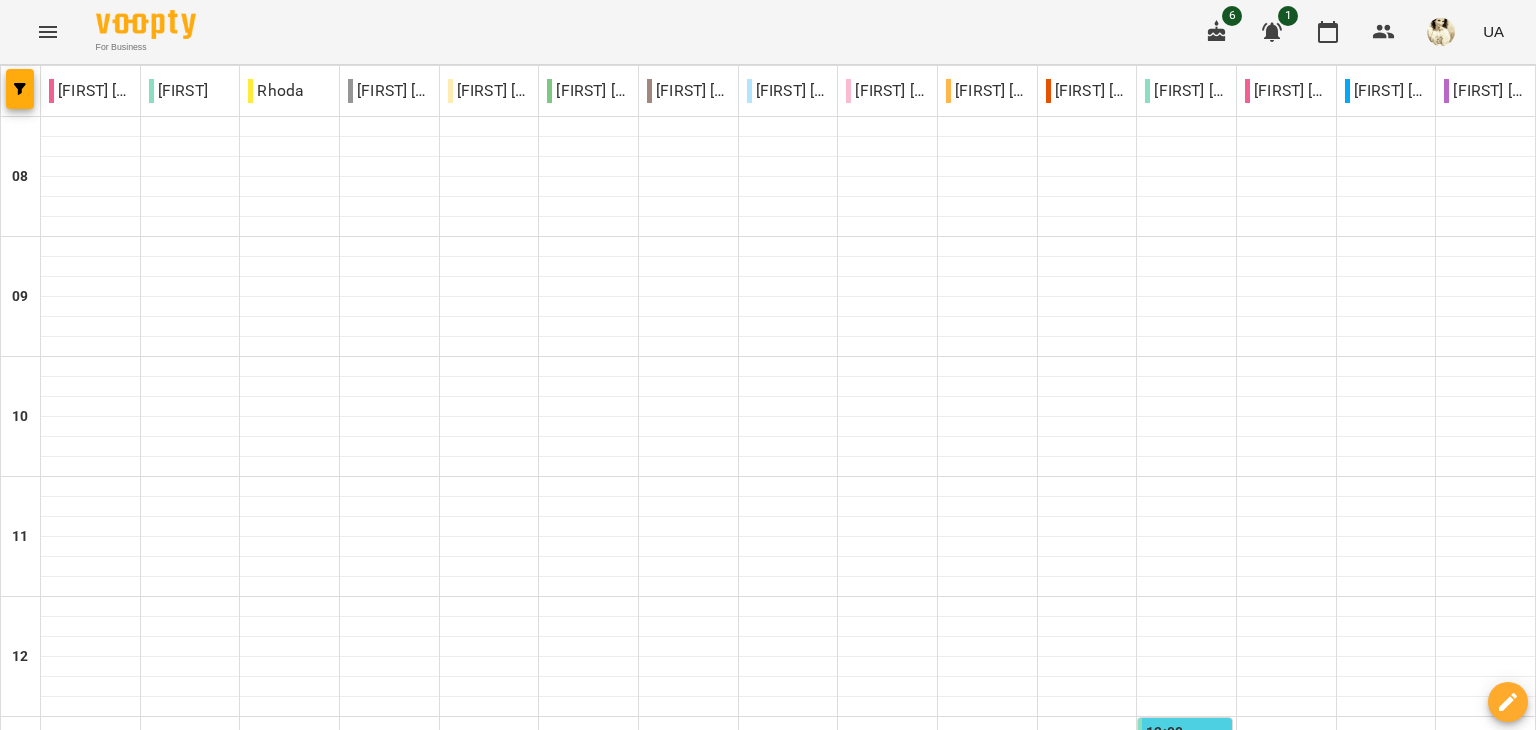 click at bounding box center [668, 2008] 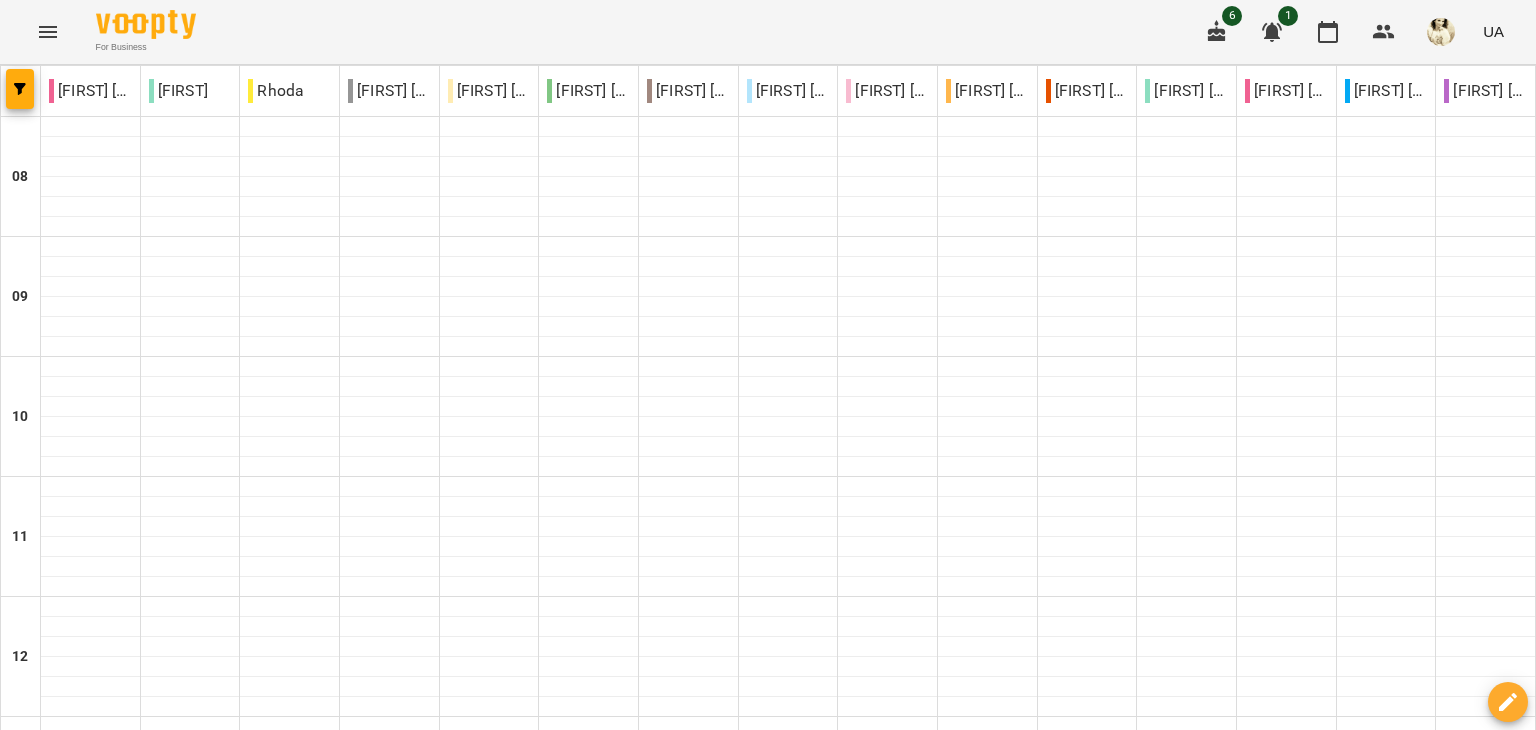 click on "пн" at bounding box center (38, 1943) 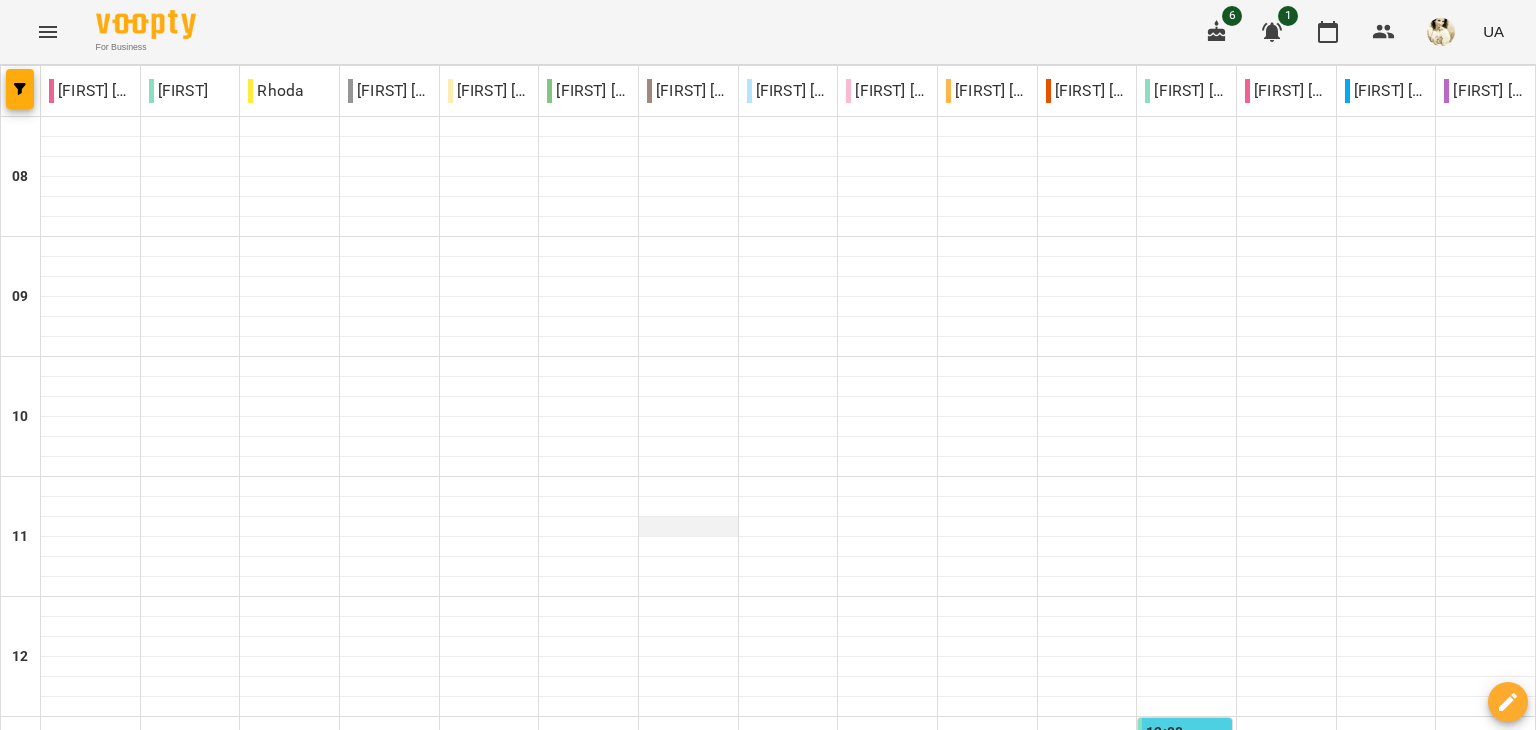 scroll, scrollTop: 828, scrollLeft: 0, axis: vertical 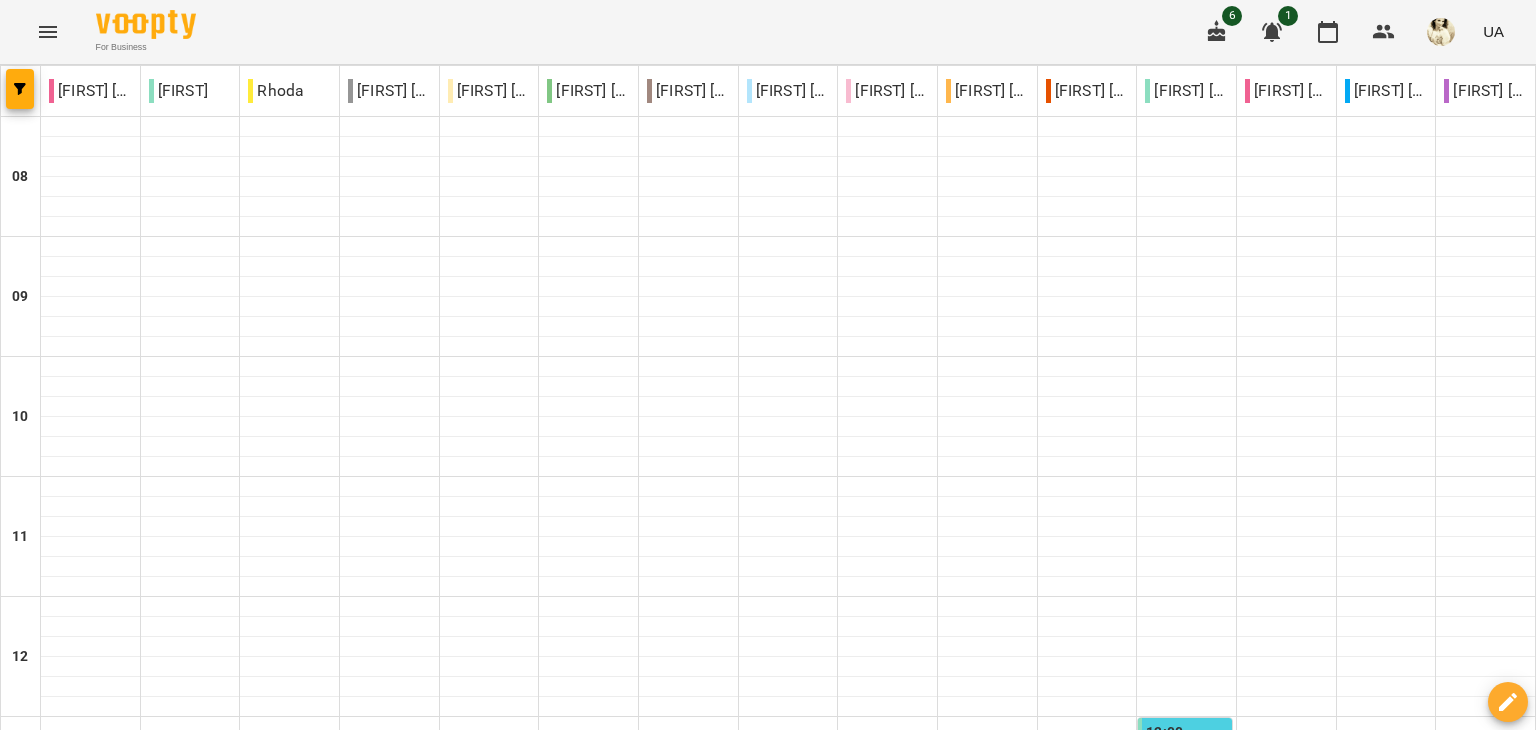 click 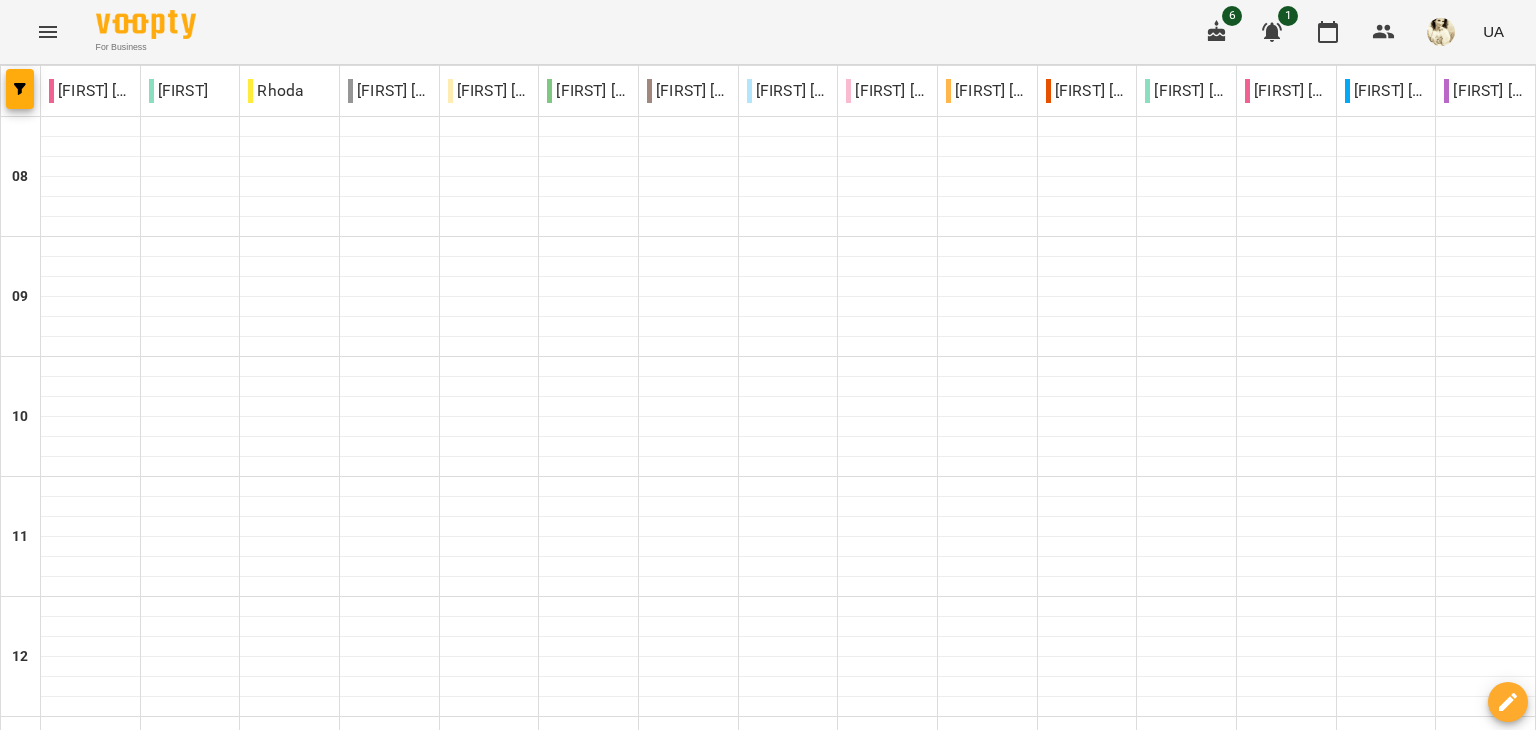 click on "30 черв" at bounding box center [41, 1962] 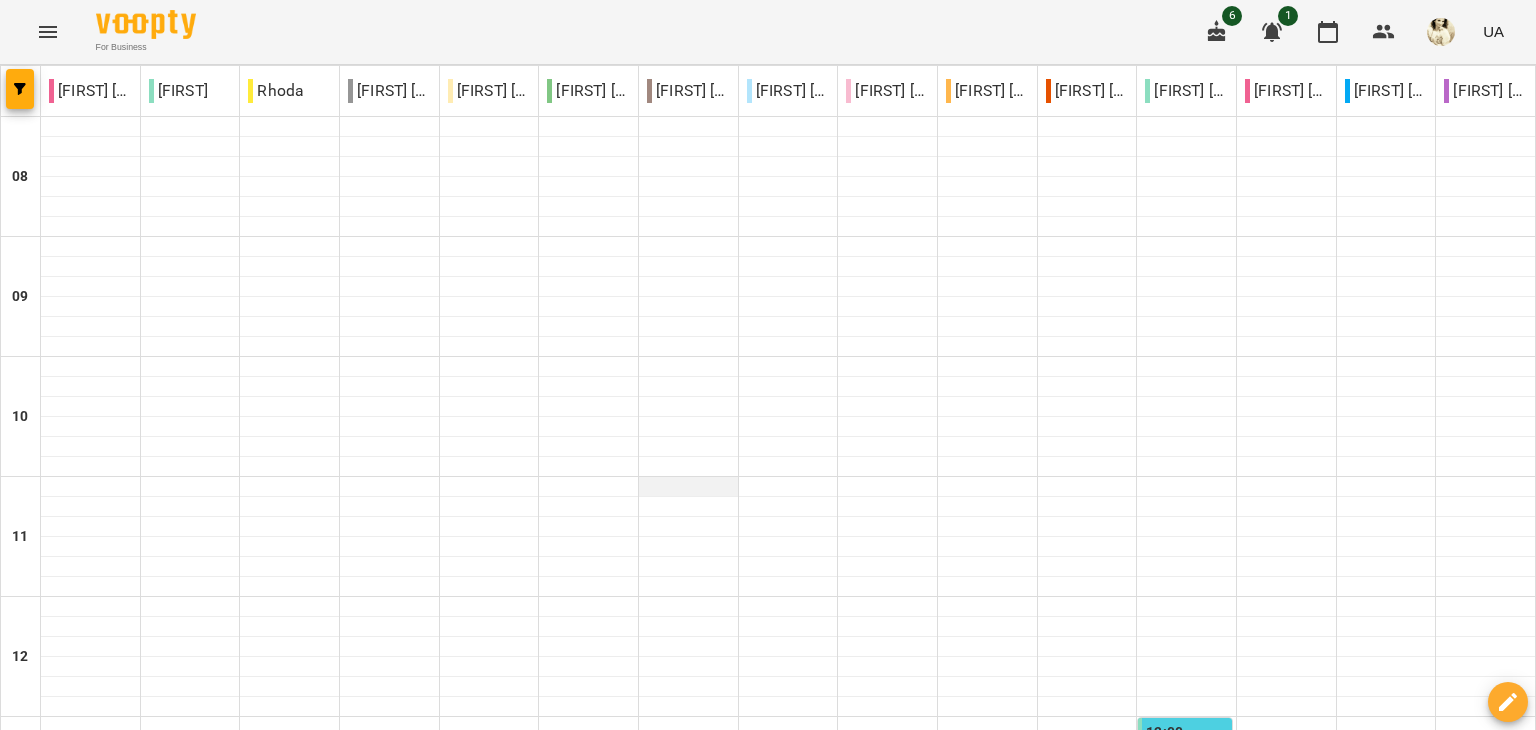 scroll, scrollTop: 747, scrollLeft: 0, axis: vertical 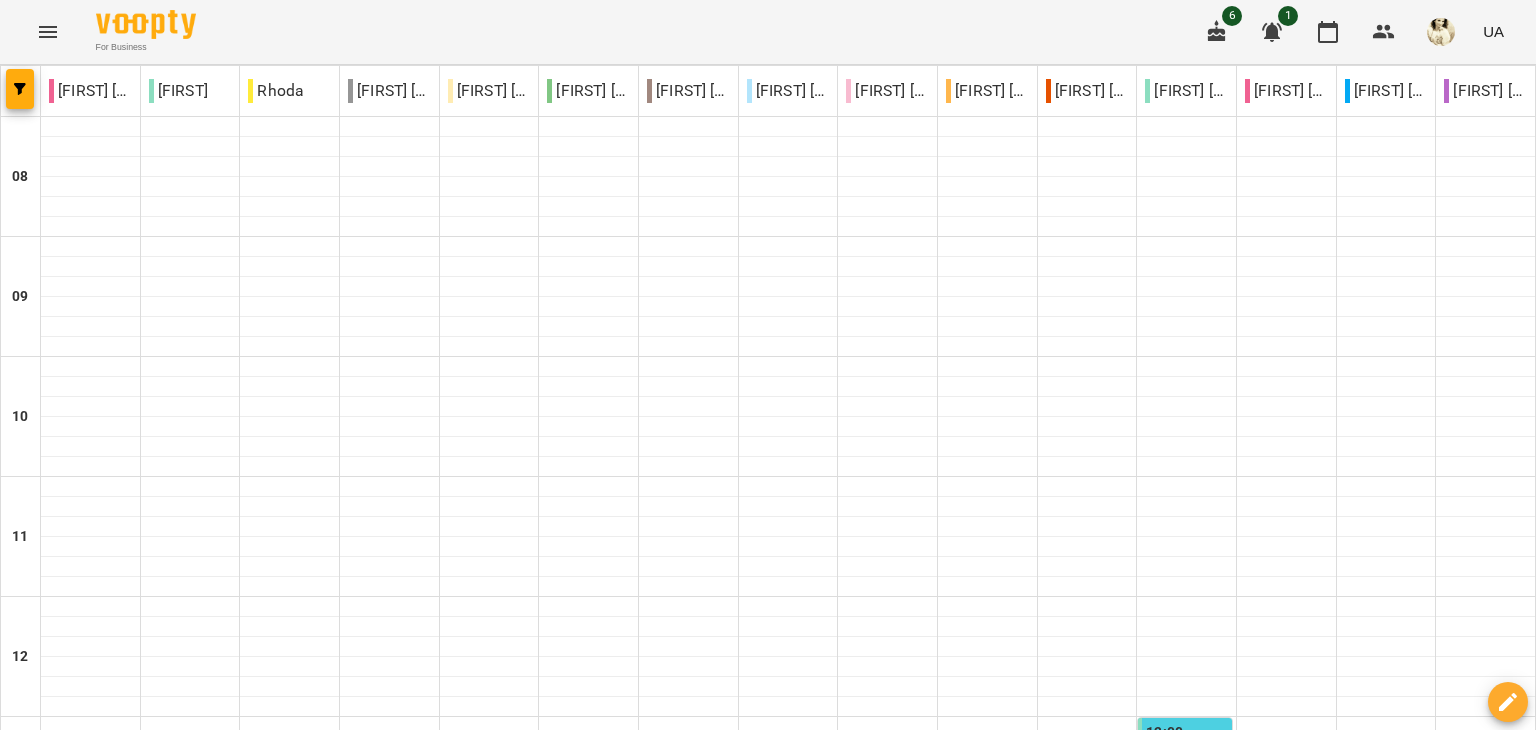 click on "16:00" at bounding box center (688, 1118) 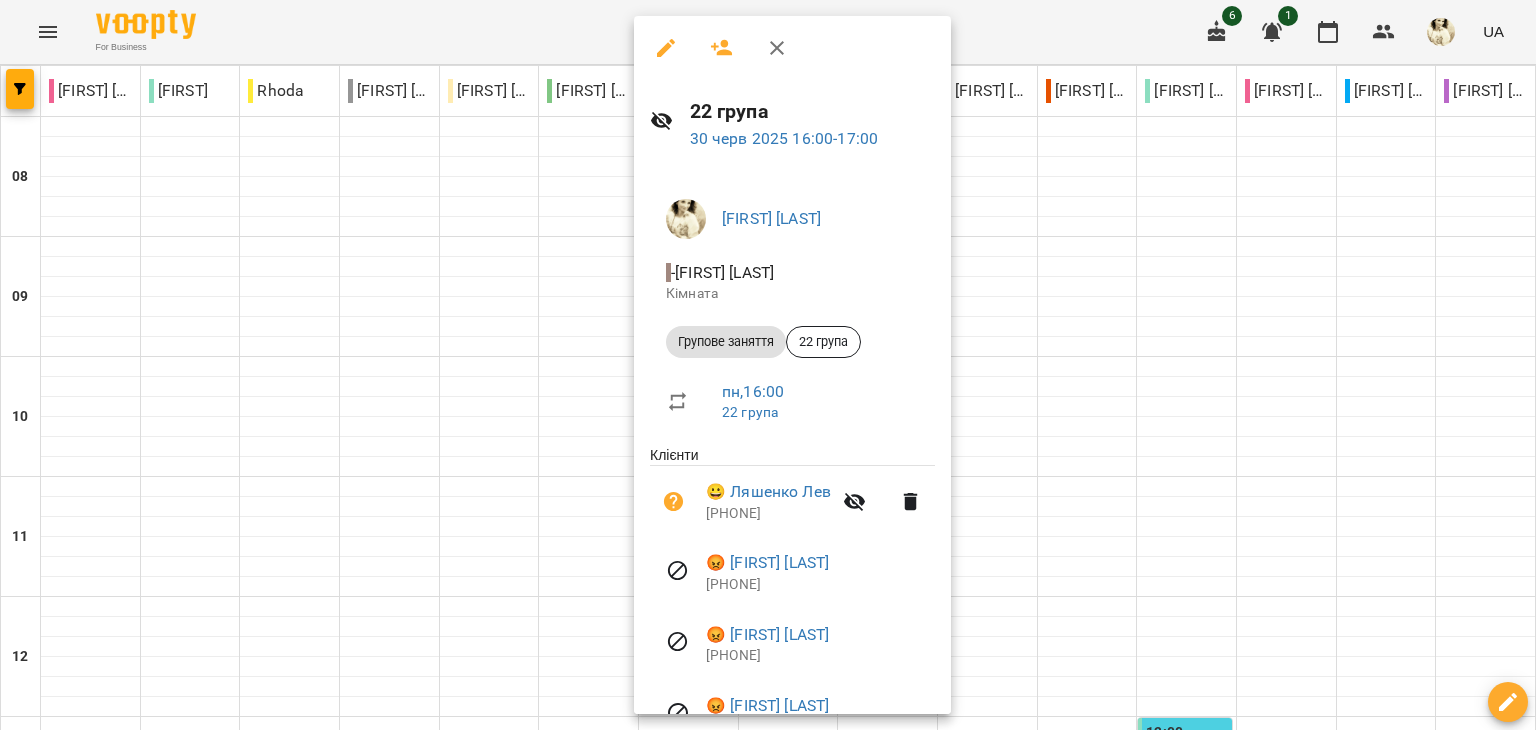 click at bounding box center (768, 365) 